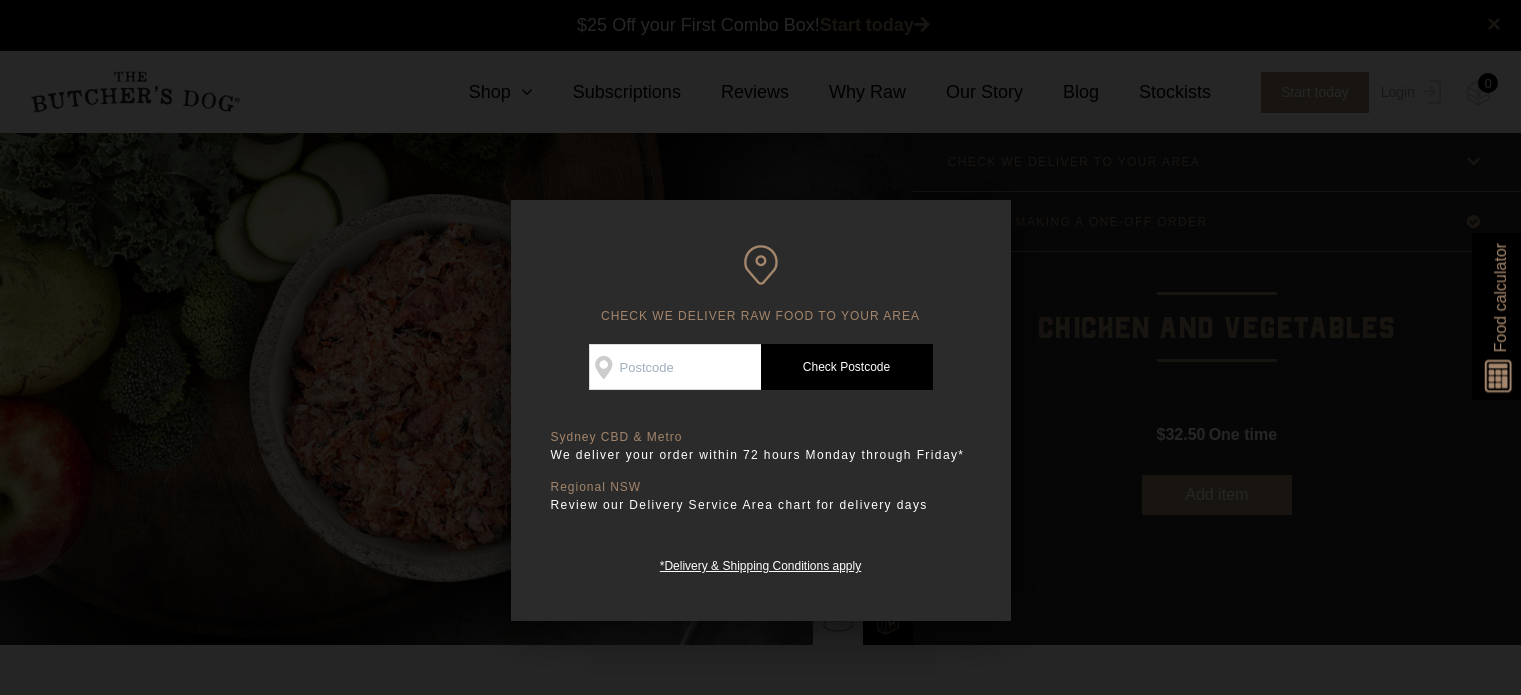 scroll, scrollTop: 0, scrollLeft: 0, axis: both 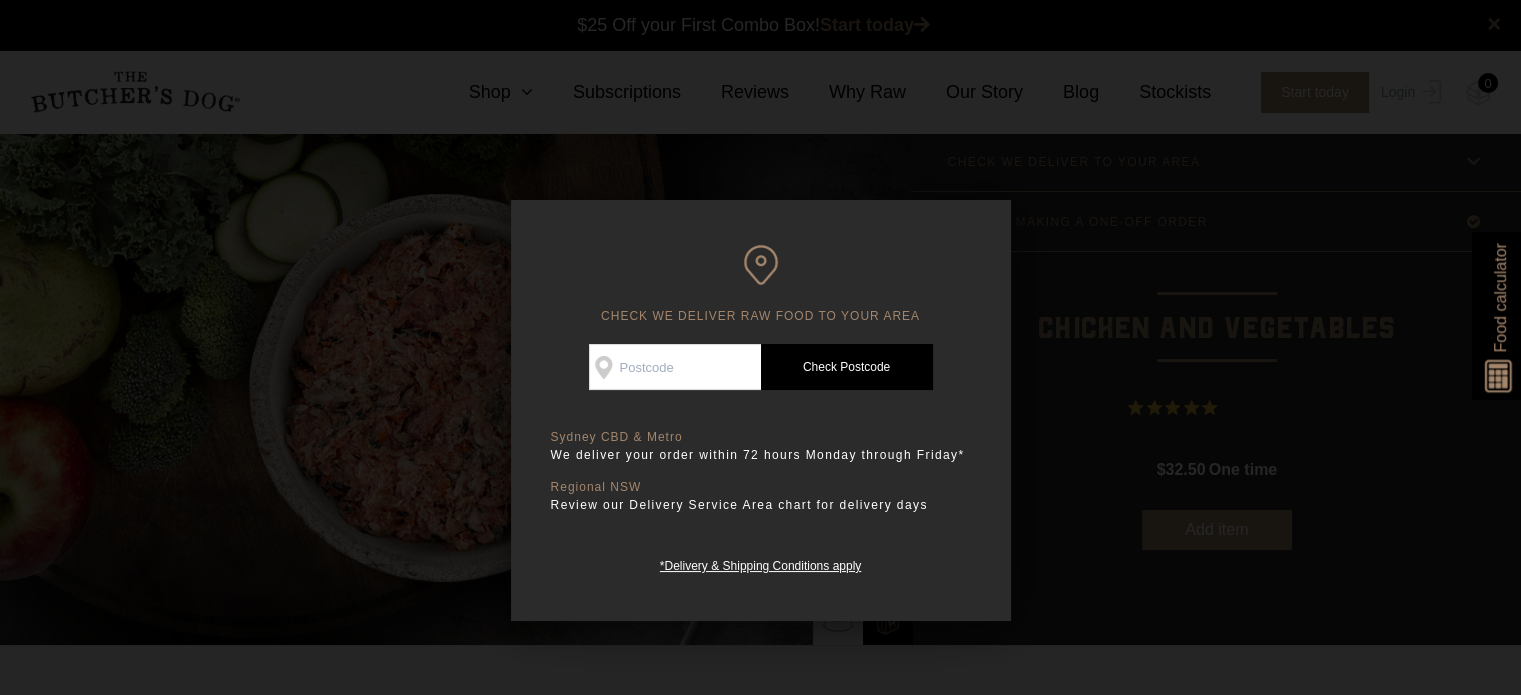 click on "Check Availability At" at bounding box center (675, 367) 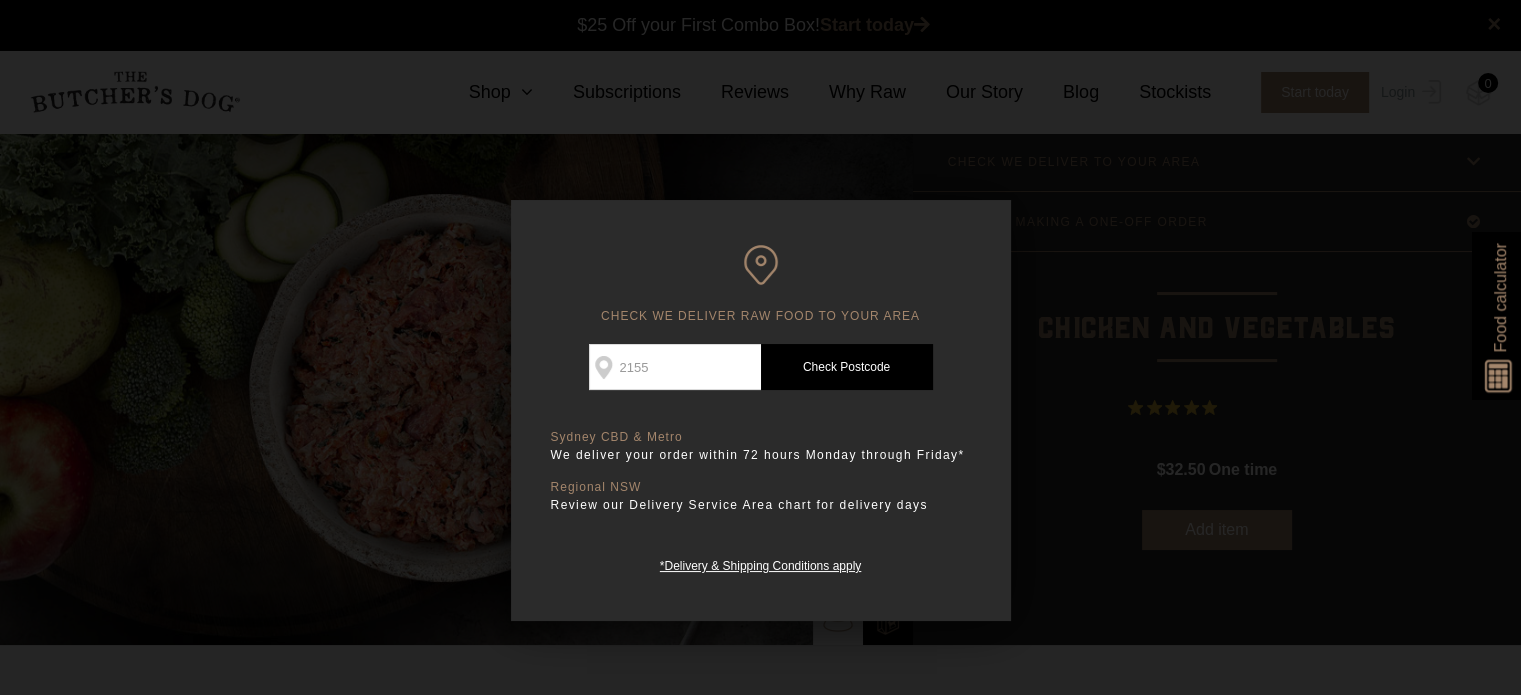 click on "Check Postcode" at bounding box center (847, 367) 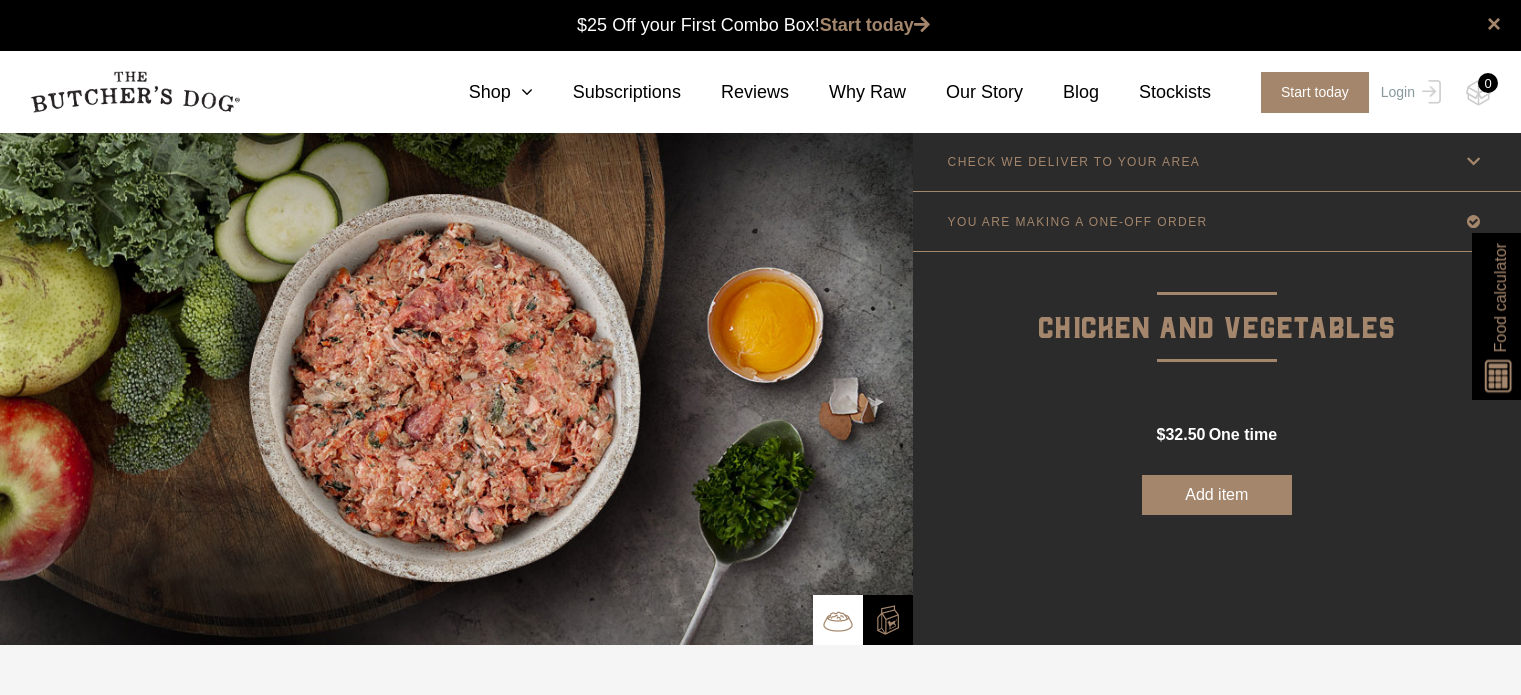 scroll, scrollTop: 0, scrollLeft: 0, axis: both 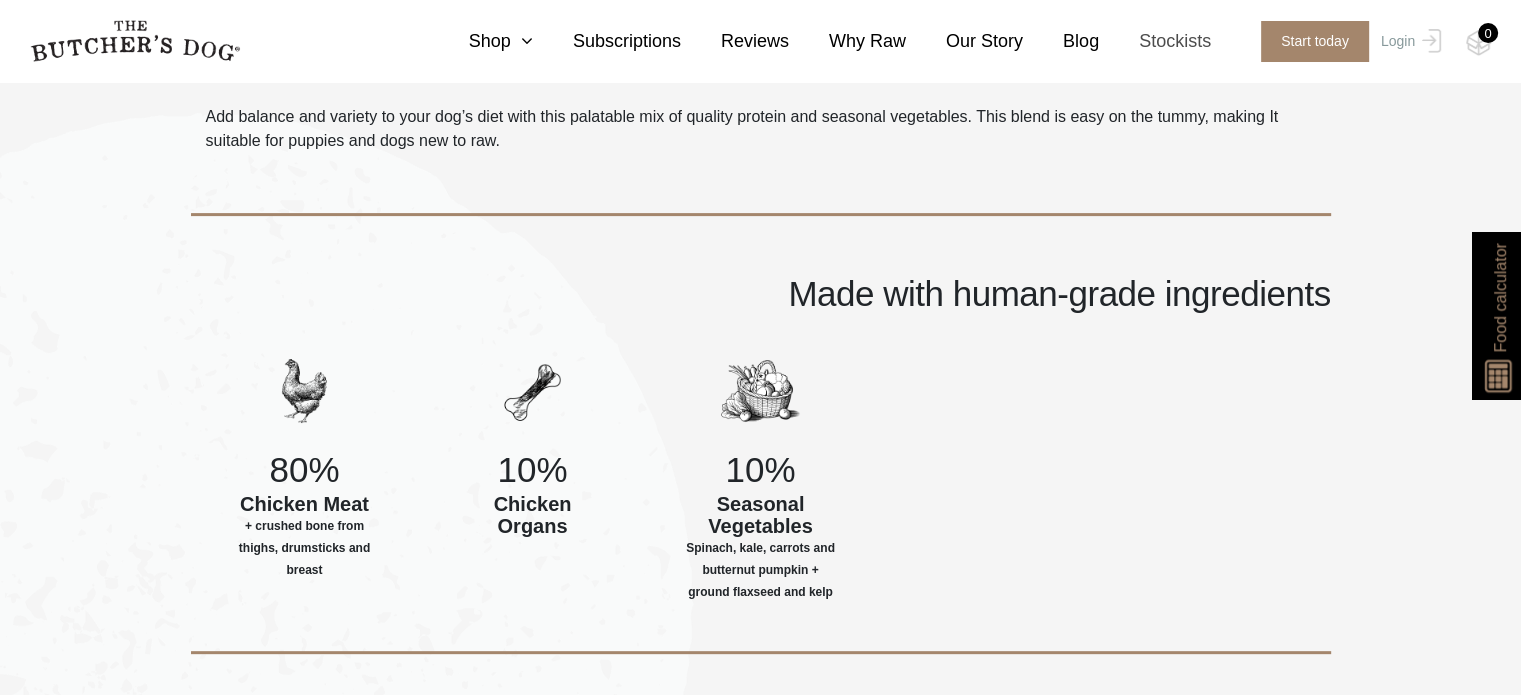 click on "Stockists" at bounding box center (1155, 41) 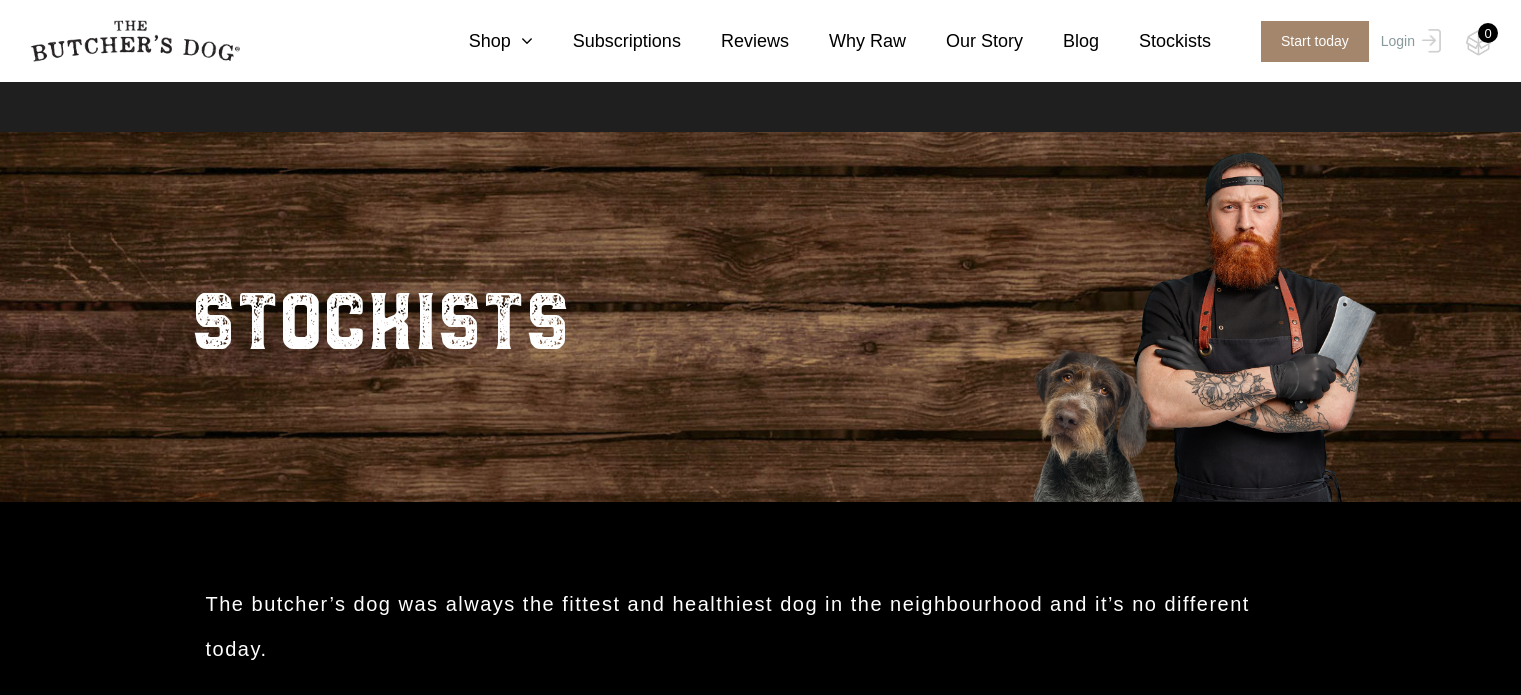 scroll, scrollTop: 444, scrollLeft: 0, axis: vertical 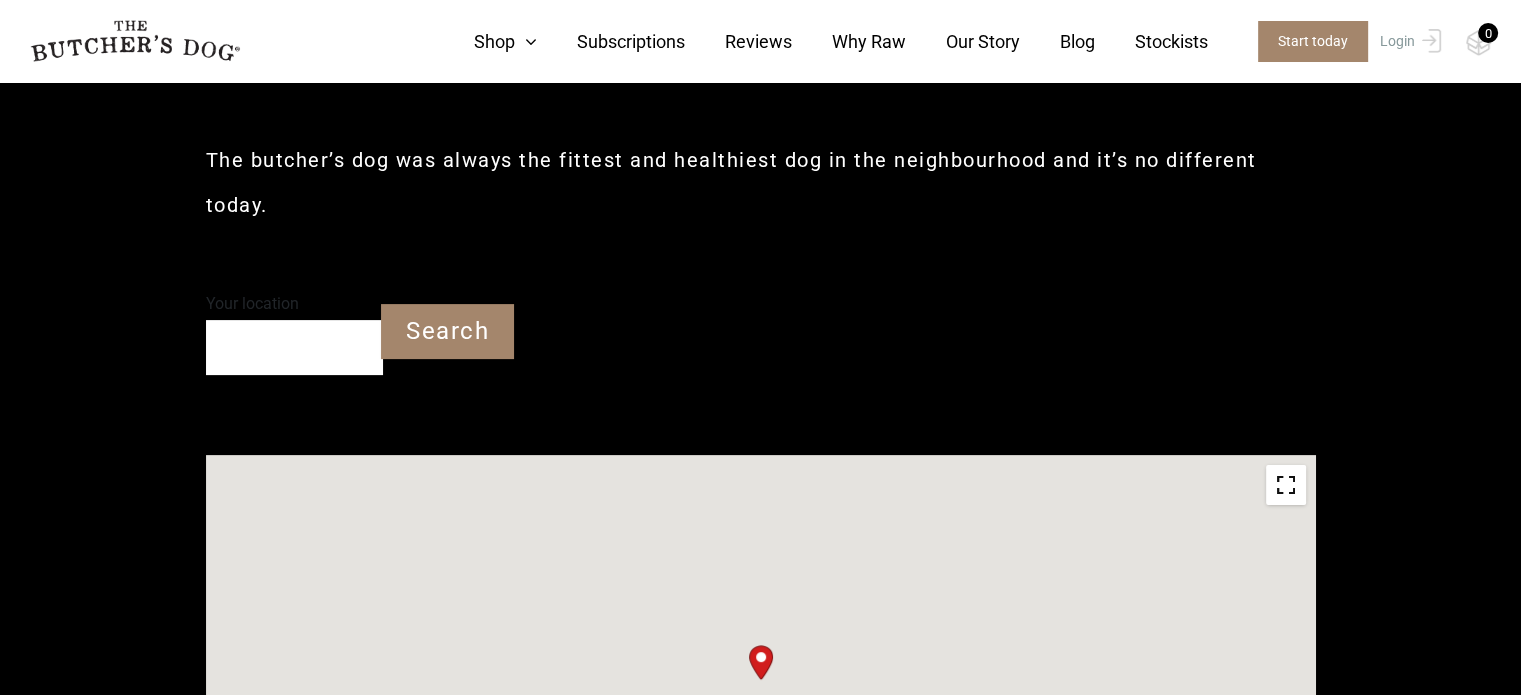 type on "2155" 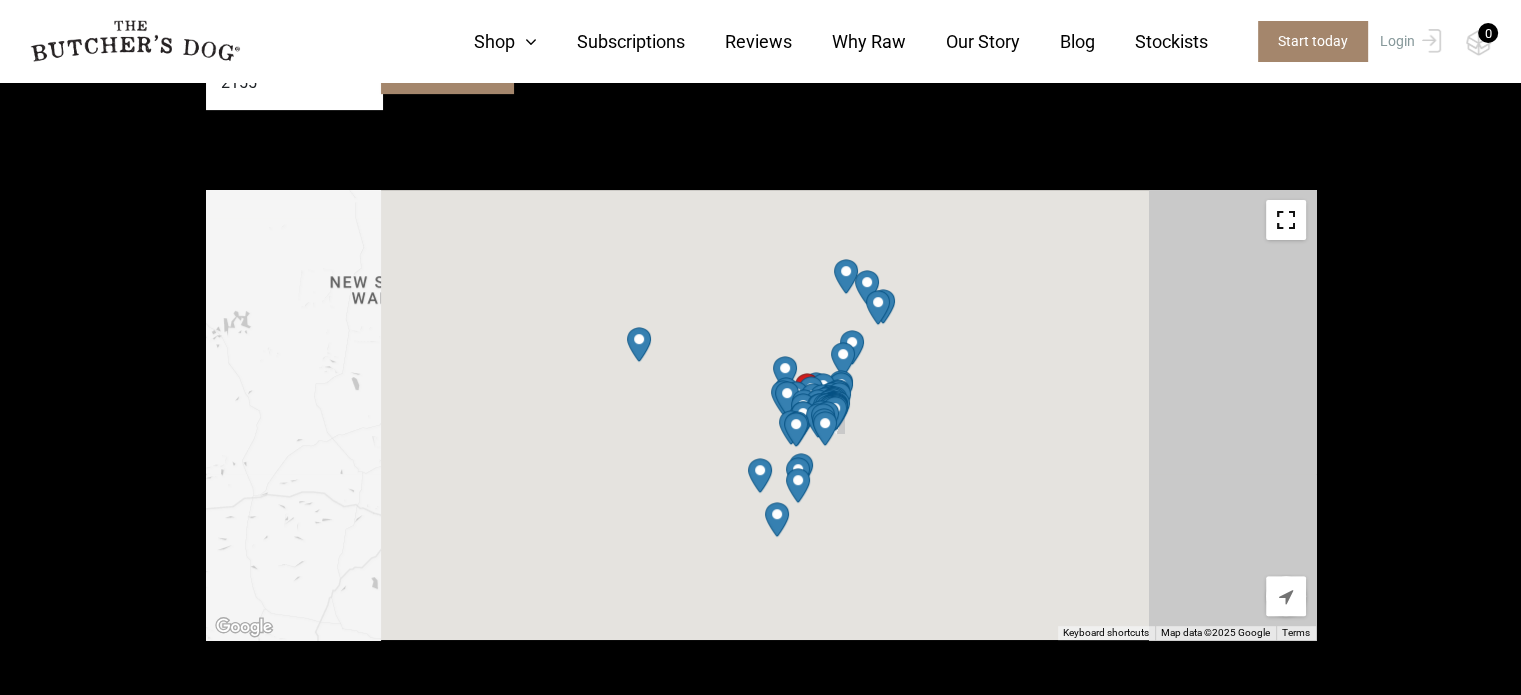 scroll, scrollTop: 744, scrollLeft: 0, axis: vertical 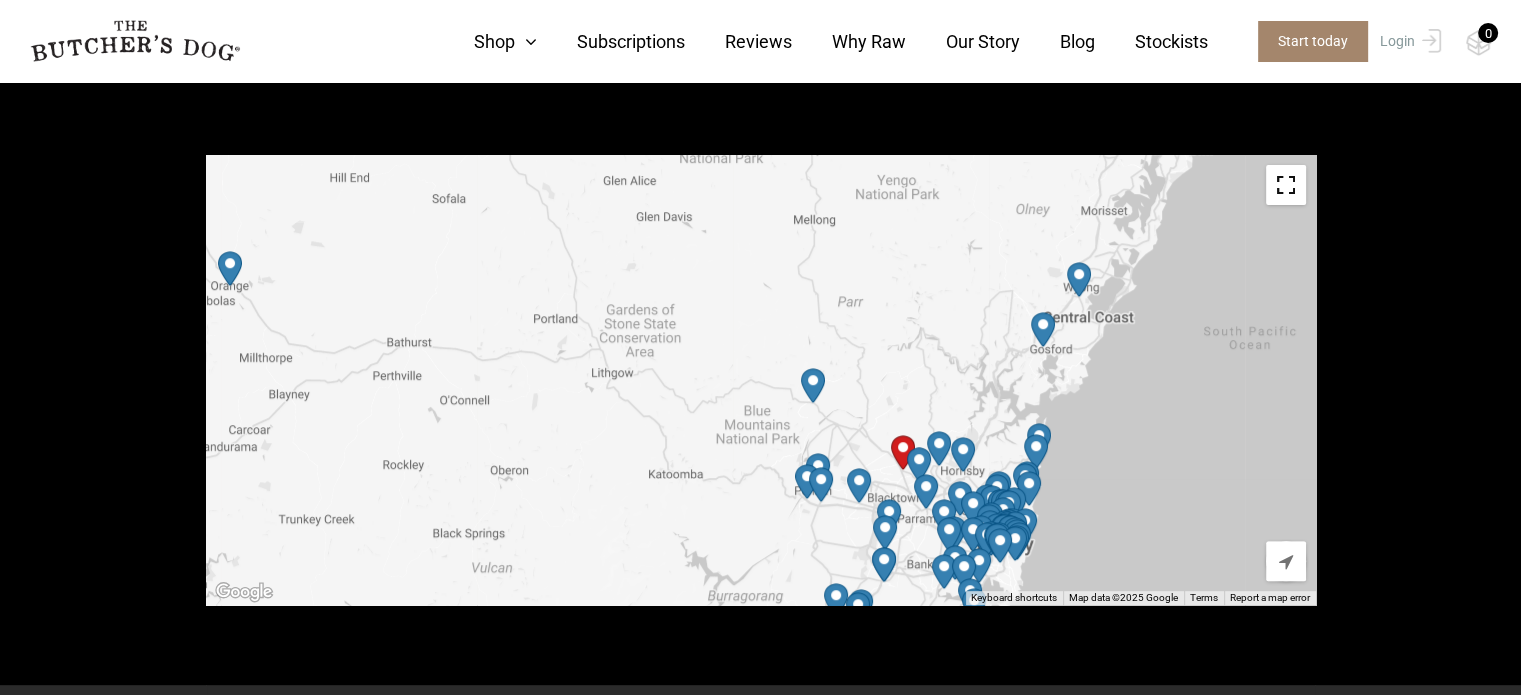 click on "To navigate, press the arrow keys." at bounding box center [761, 380] 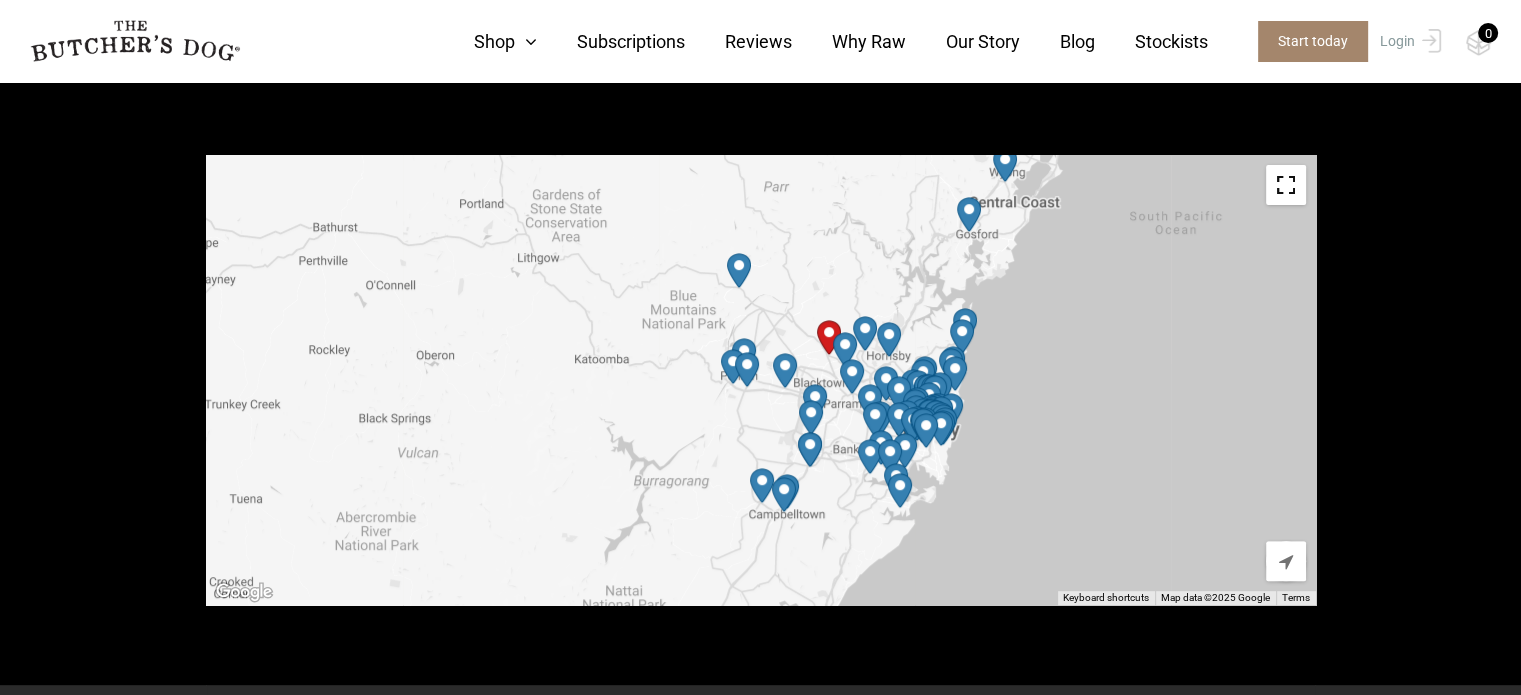 drag, startPoint x: 900, startPoint y: 422, endPoint x: 821, endPoint y: 300, distance: 145.34442 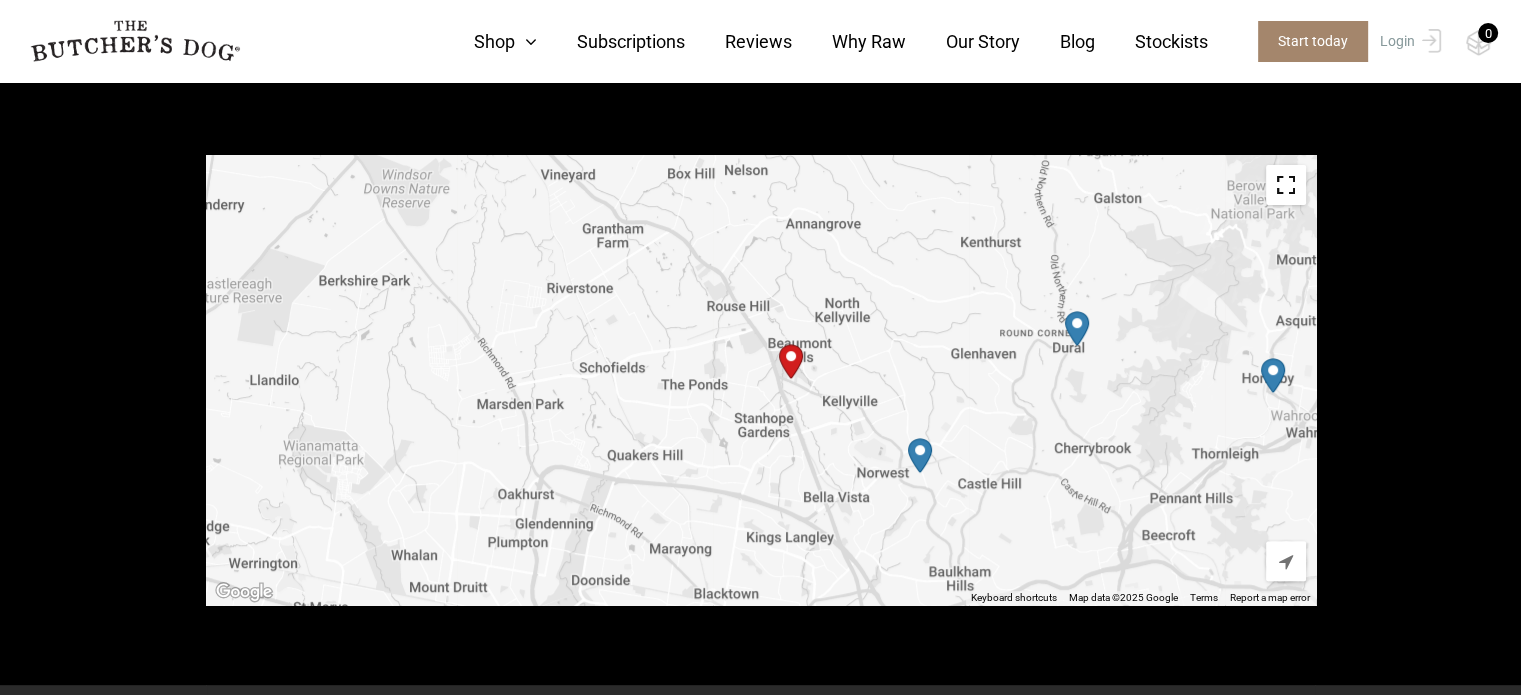 drag, startPoint x: 865, startPoint y: 508, endPoint x: 777, endPoint y: 97, distance: 420.31537 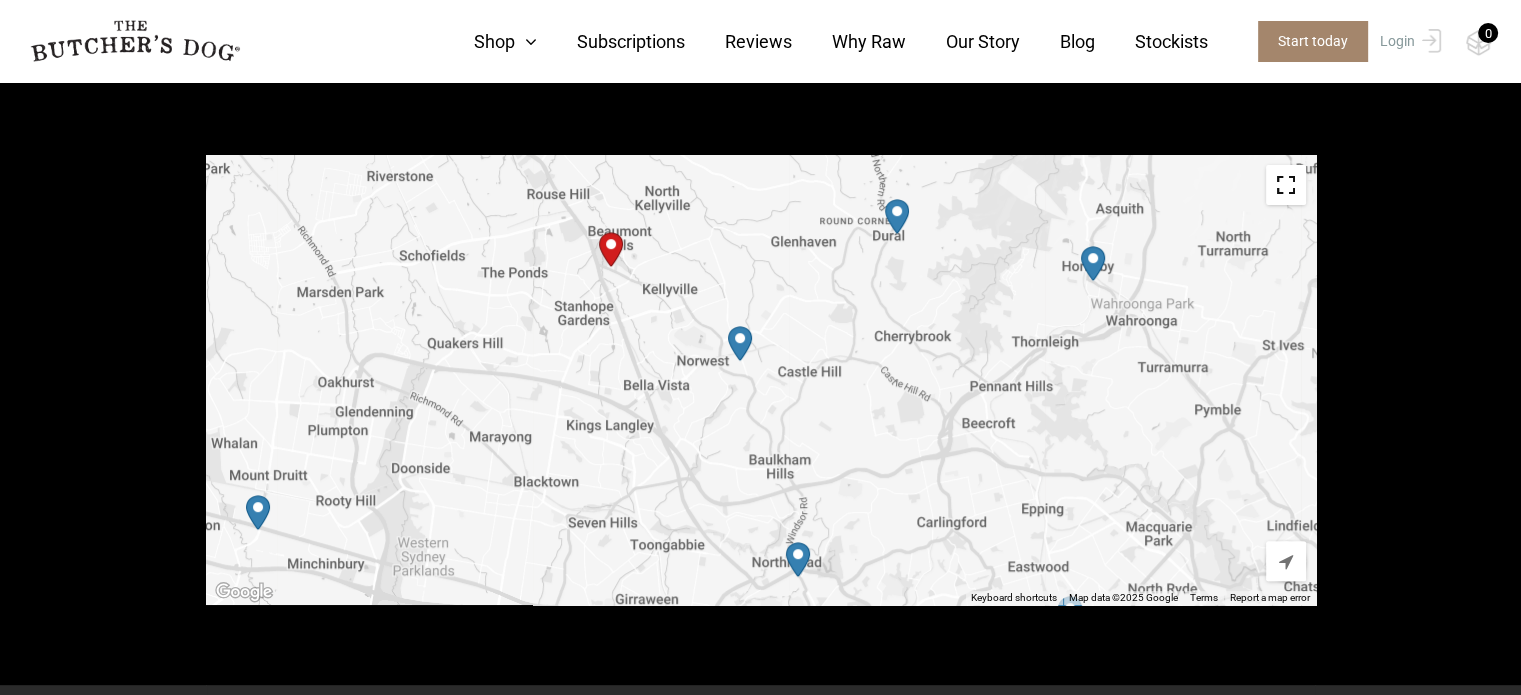 drag, startPoint x: 905, startPoint y: 413, endPoint x: 727, endPoint y: 307, distance: 207.17143 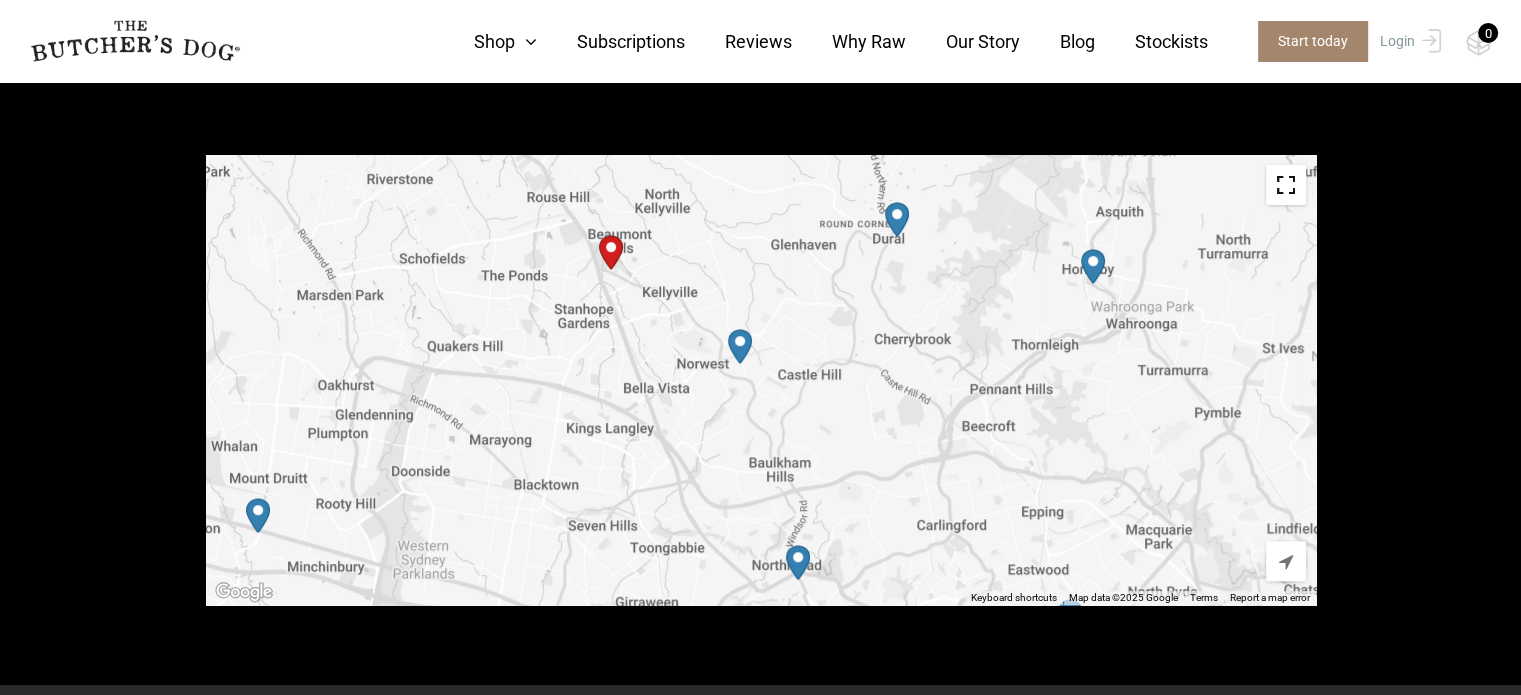 click at bounding box center [740, 346] 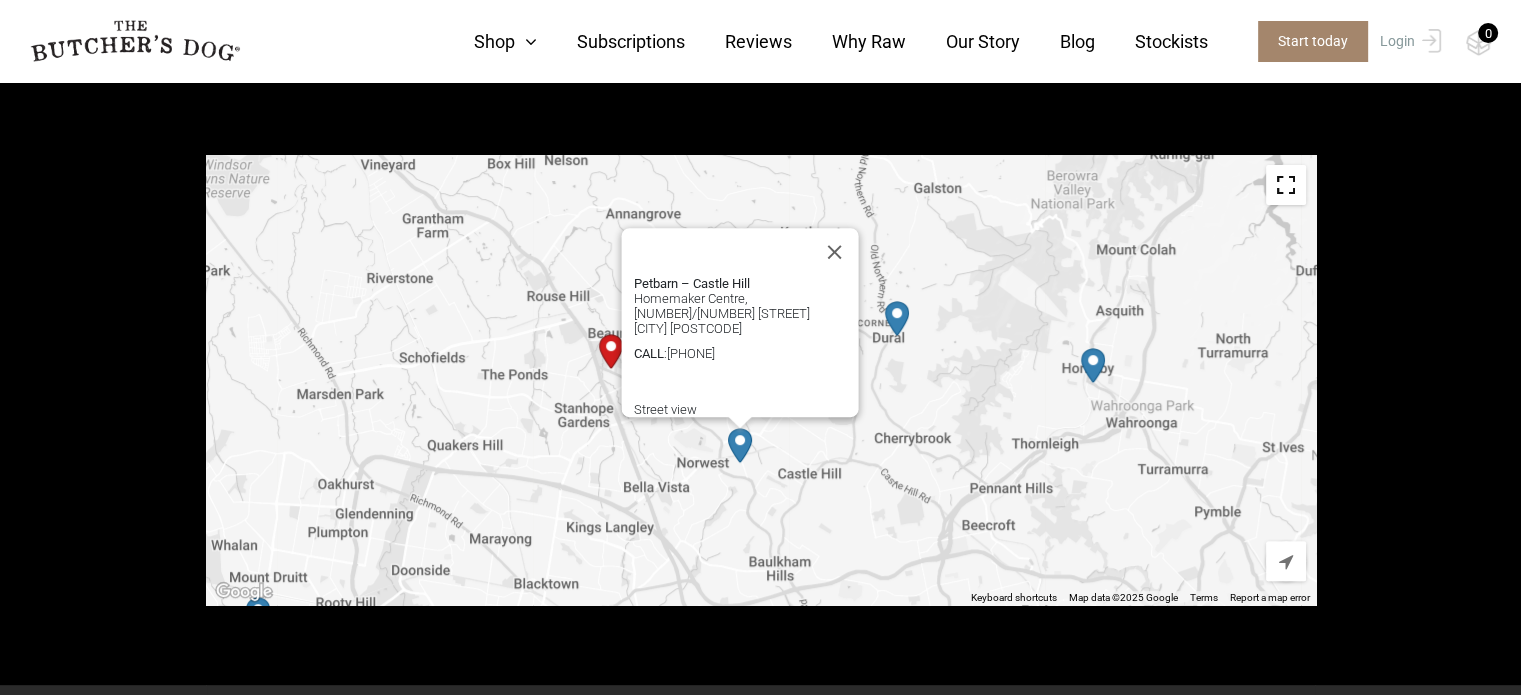 click at bounding box center [897, 318] 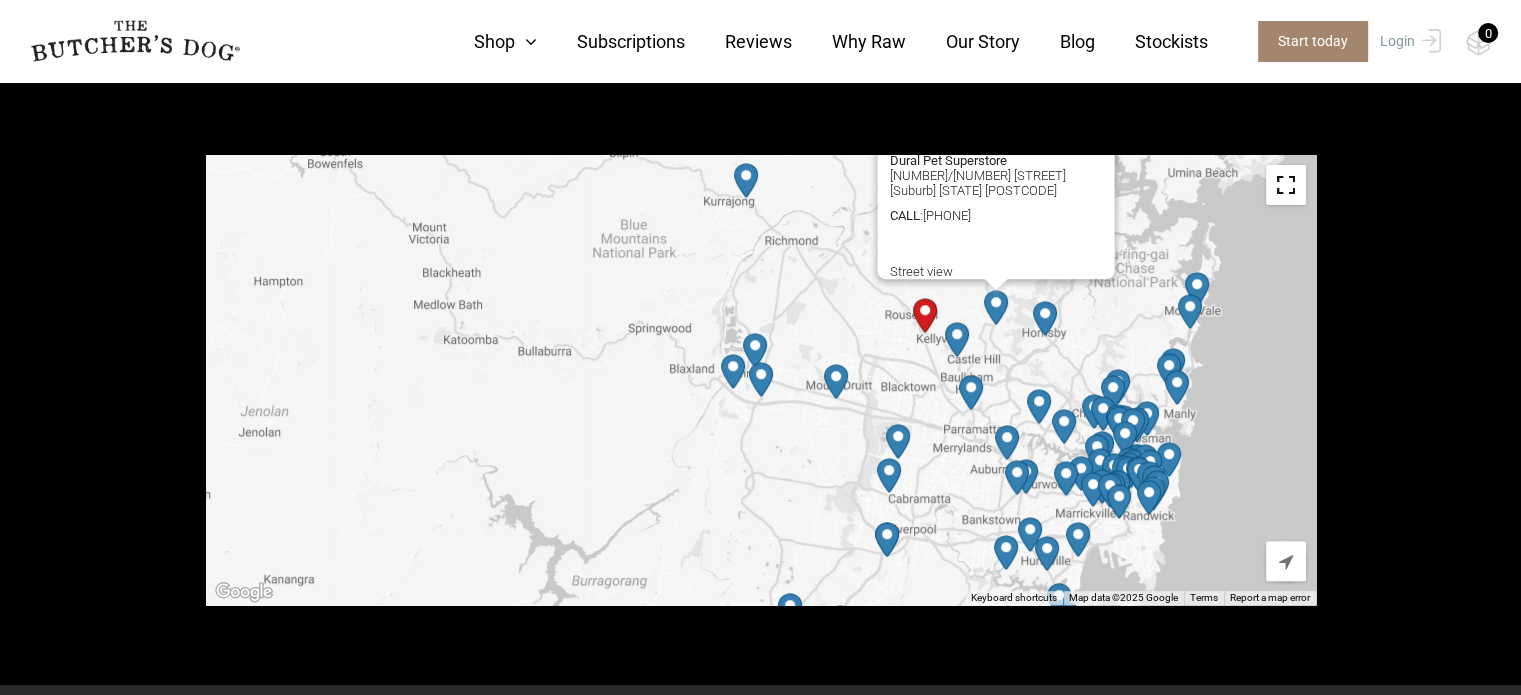 drag, startPoint x: 956, startPoint y: 520, endPoint x: 901, endPoint y: 367, distance: 162.58536 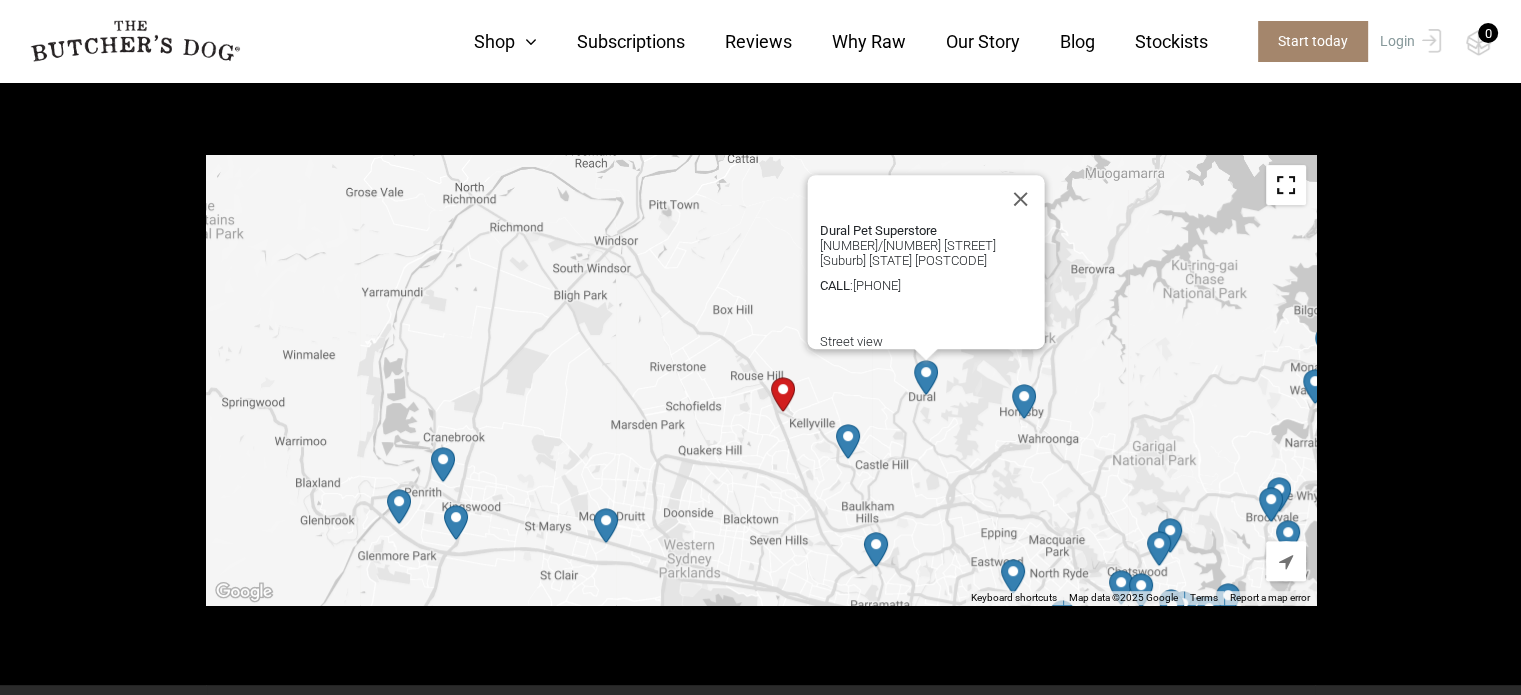 drag, startPoint x: 868, startPoint y: 347, endPoint x: 745, endPoint y: 504, distance: 199.44423 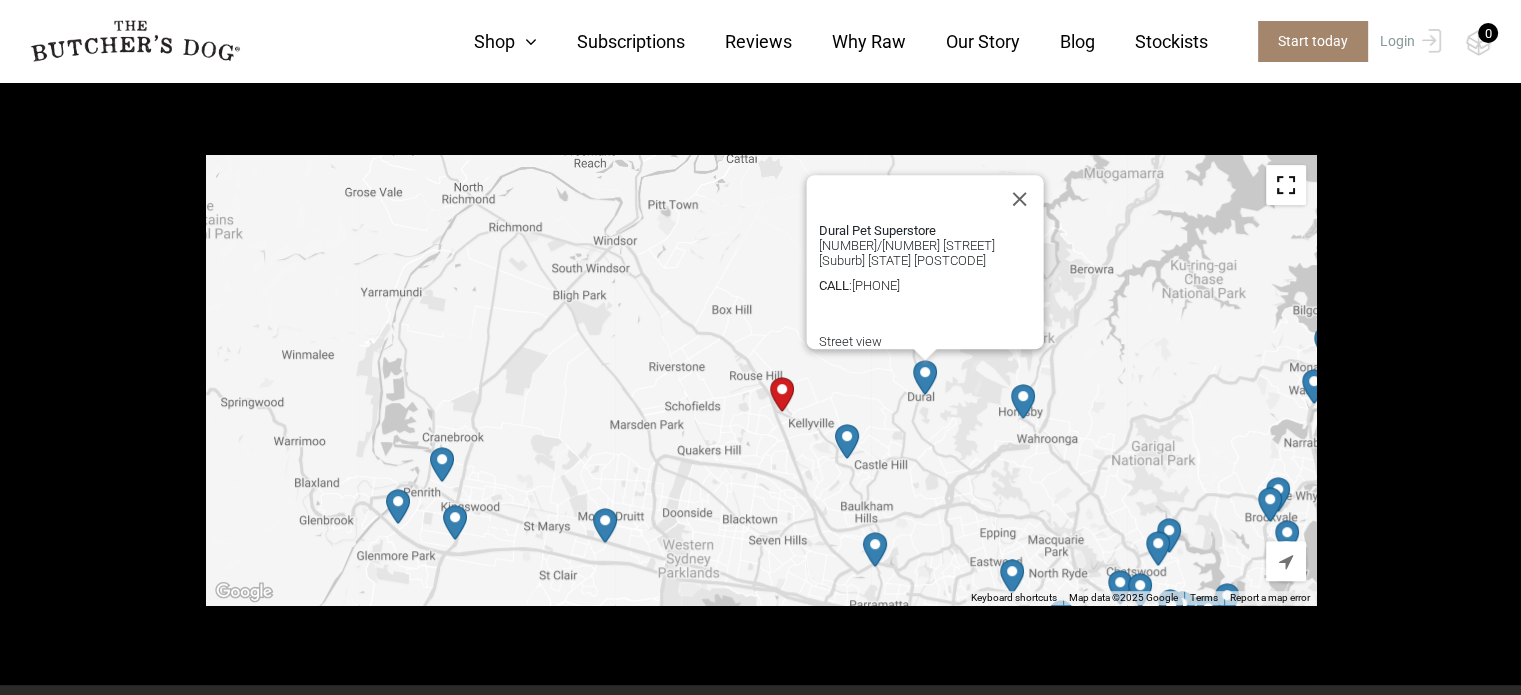 click at bounding box center (782, 394) 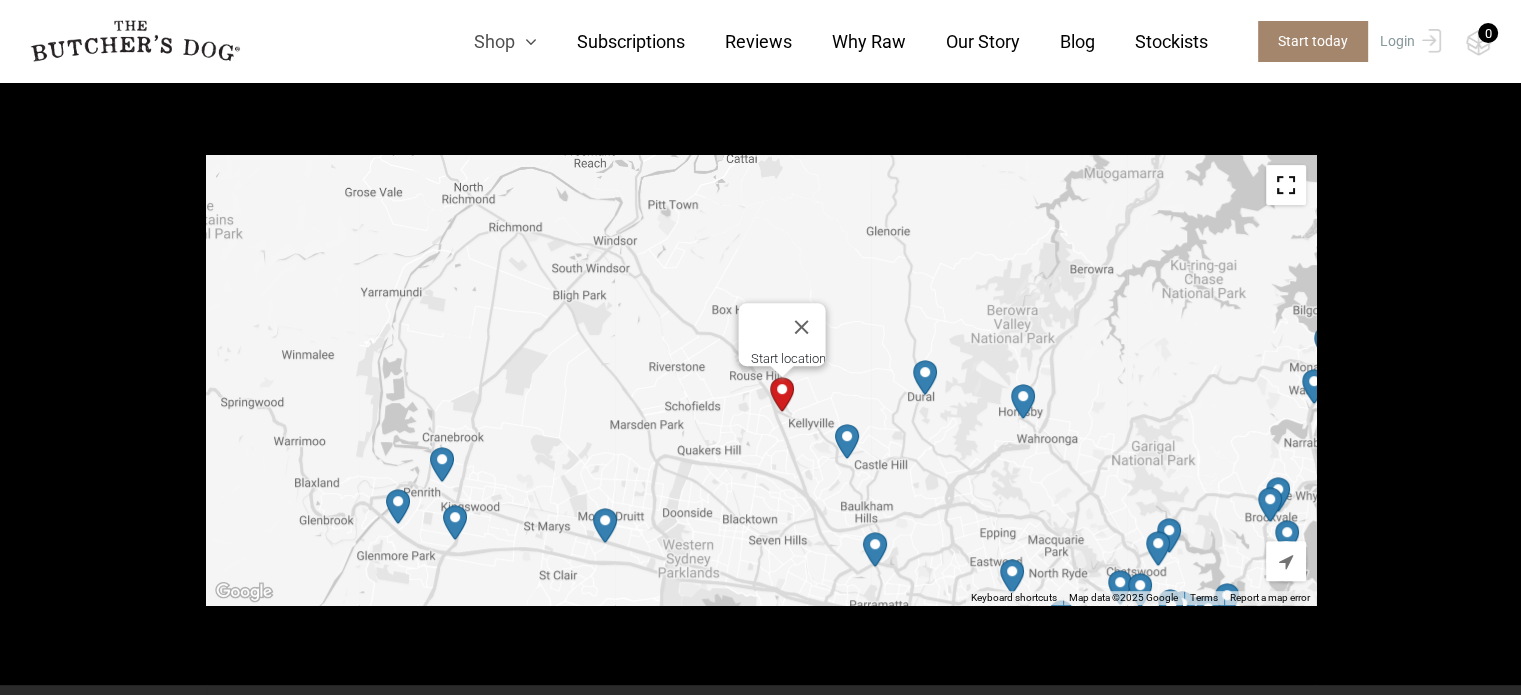 click at bounding box center (526, 42) 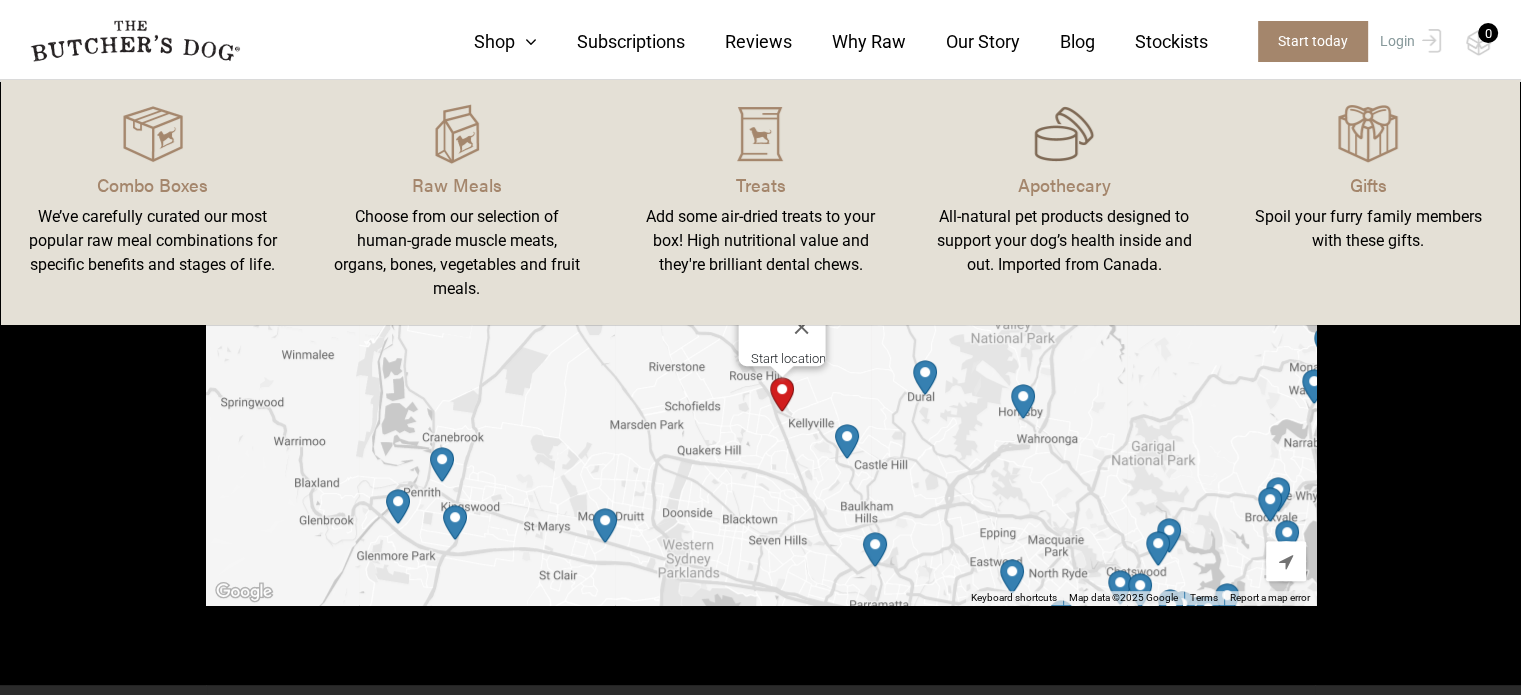 click at bounding box center [1064, 134] 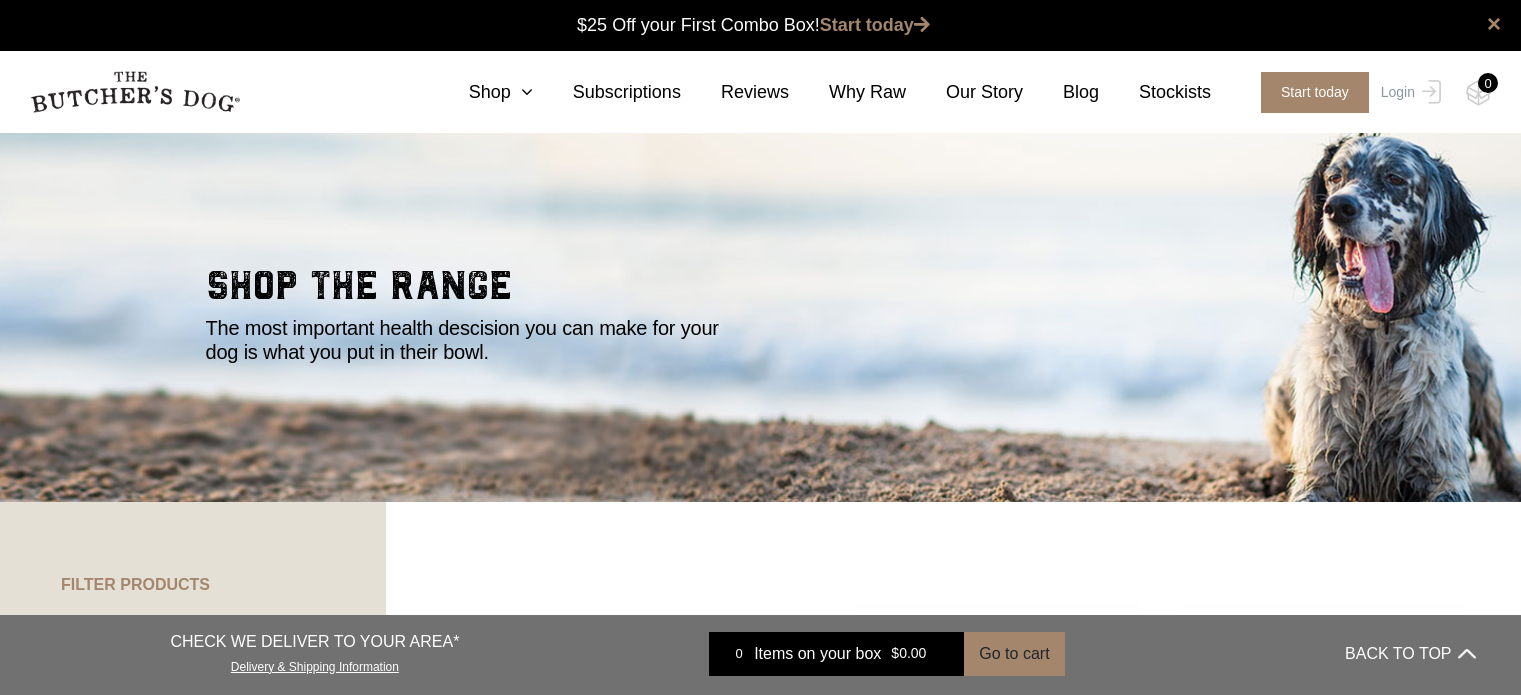 scroll, scrollTop: 0, scrollLeft: 0, axis: both 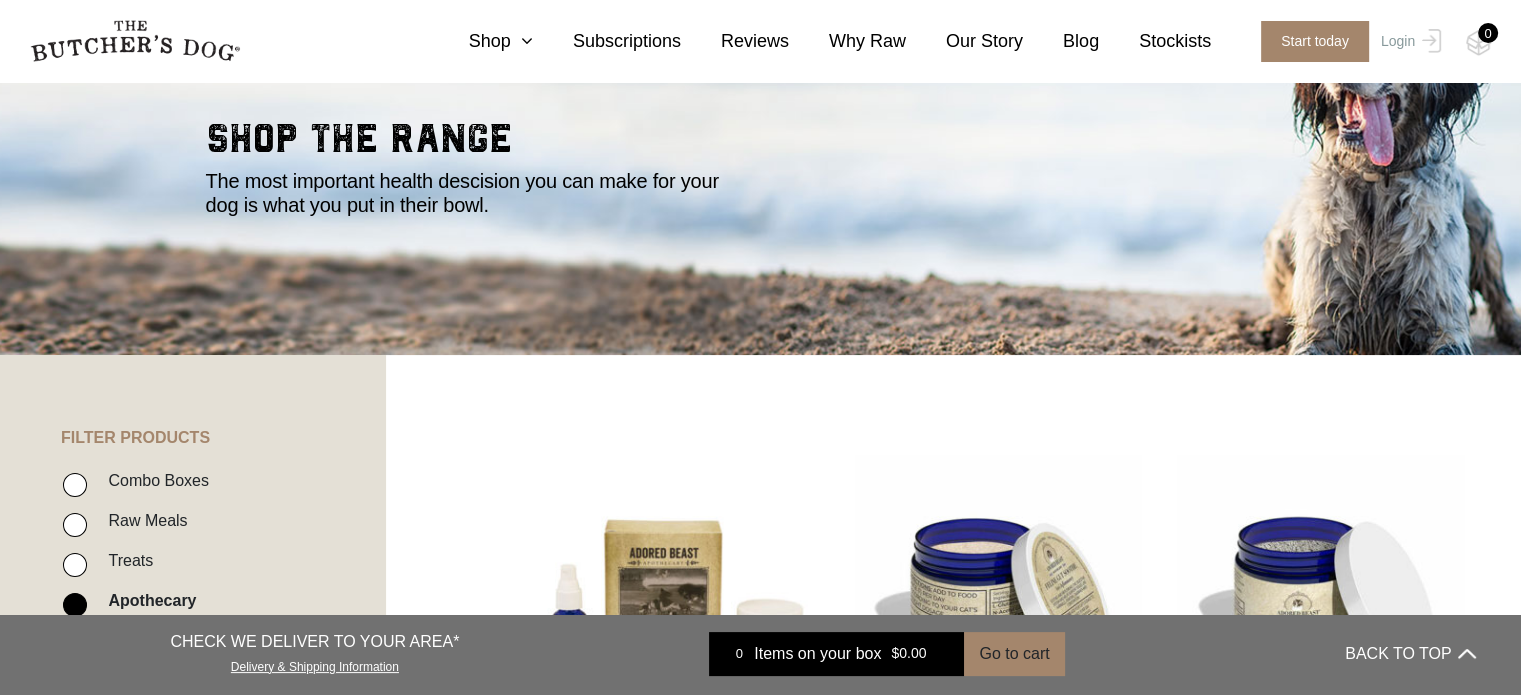 click on "Raw Meals" at bounding box center (75, 525) 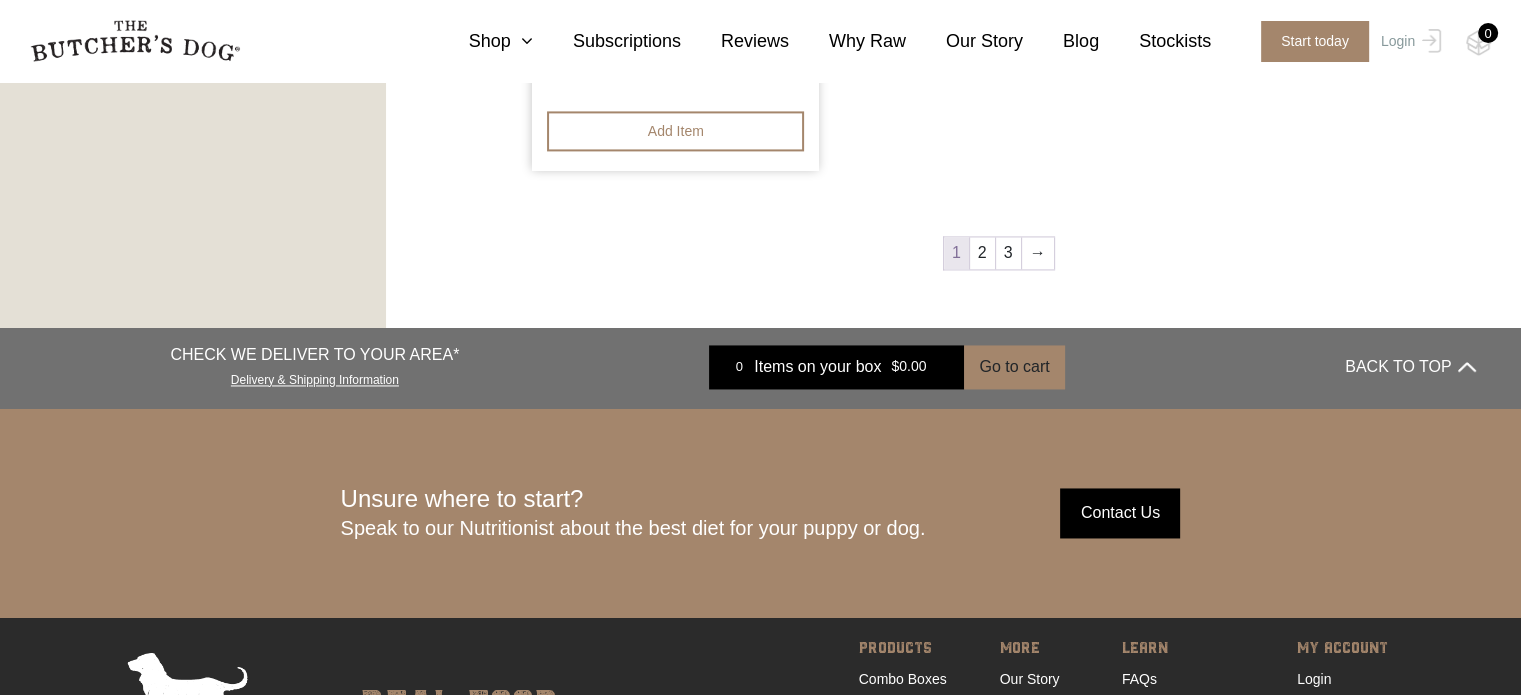 scroll, scrollTop: 2992, scrollLeft: 0, axis: vertical 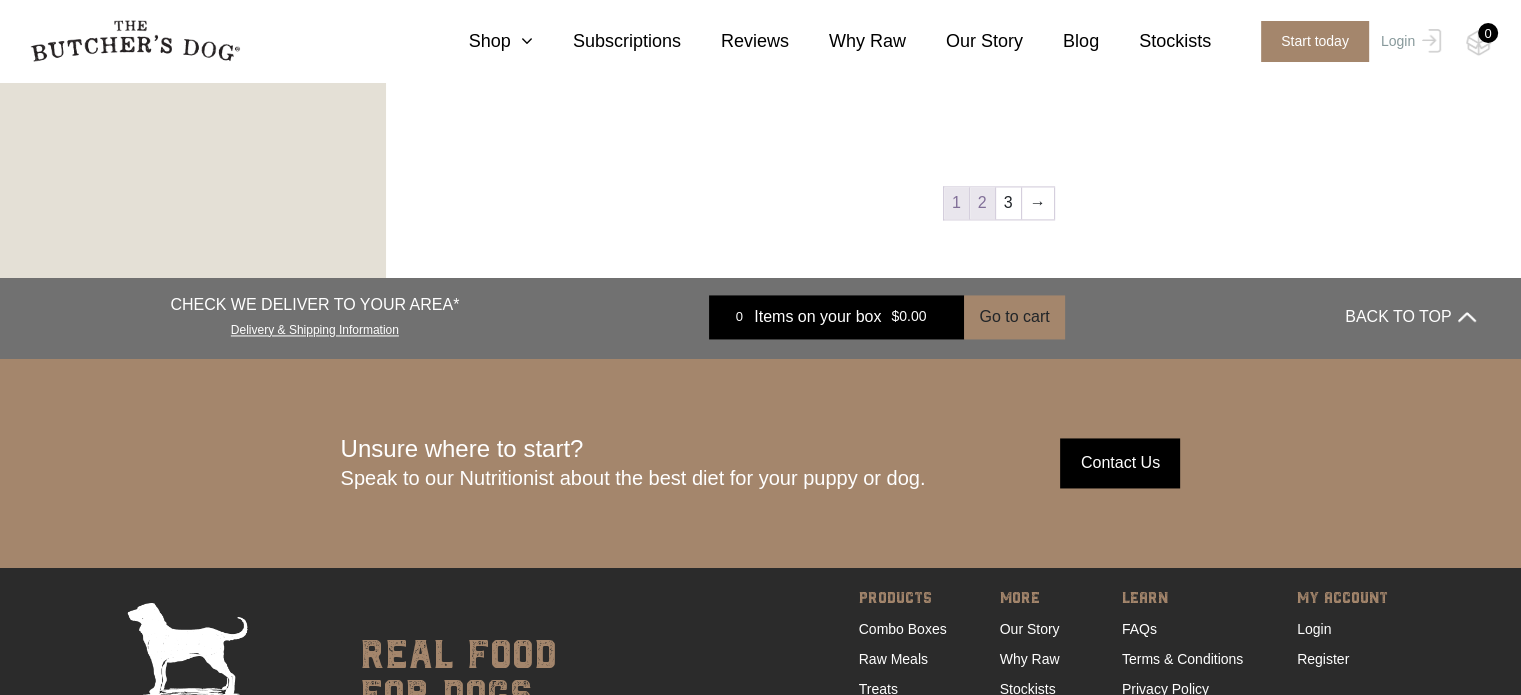click on "2" at bounding box center [982, 203] 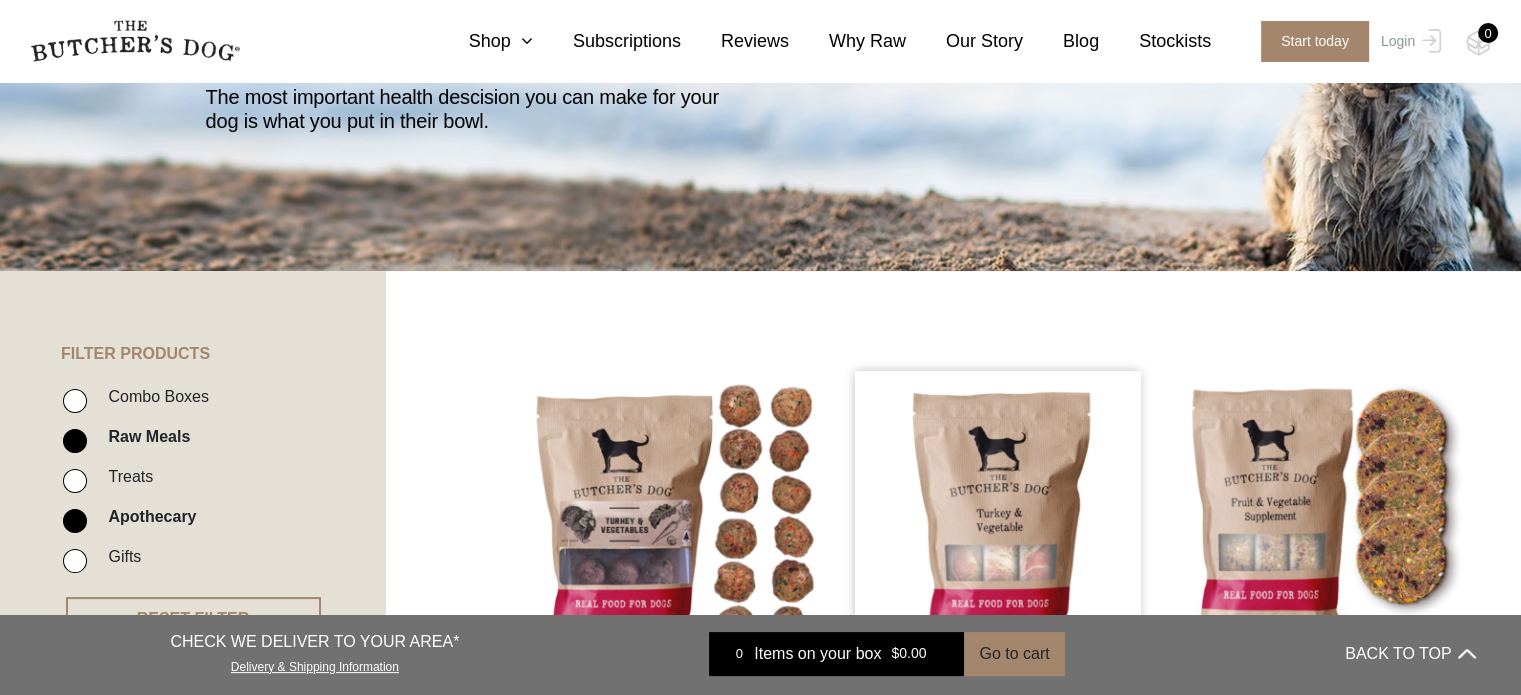scroll, scrollTop: 220, scrollLeft: 0, axis: vertical 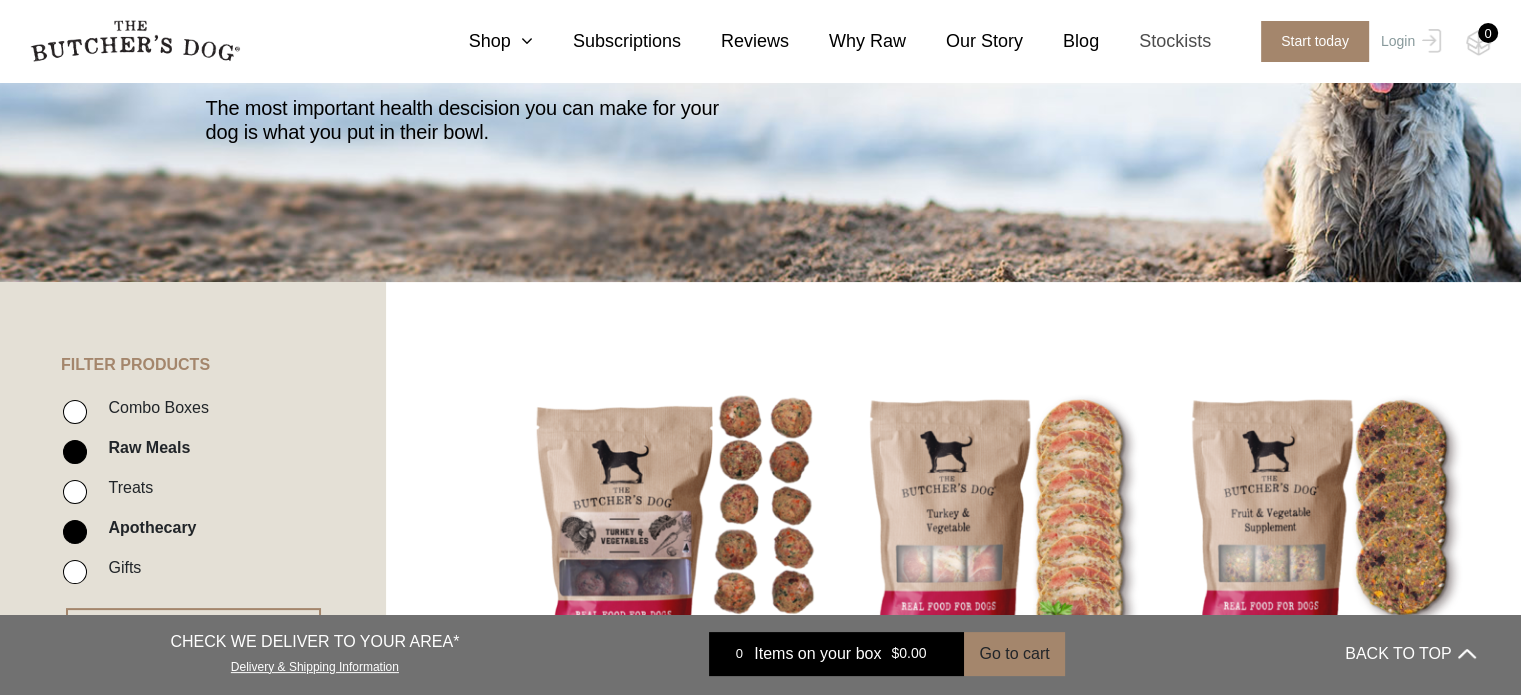click on "Stockists" at bounding box center (1155, 41) 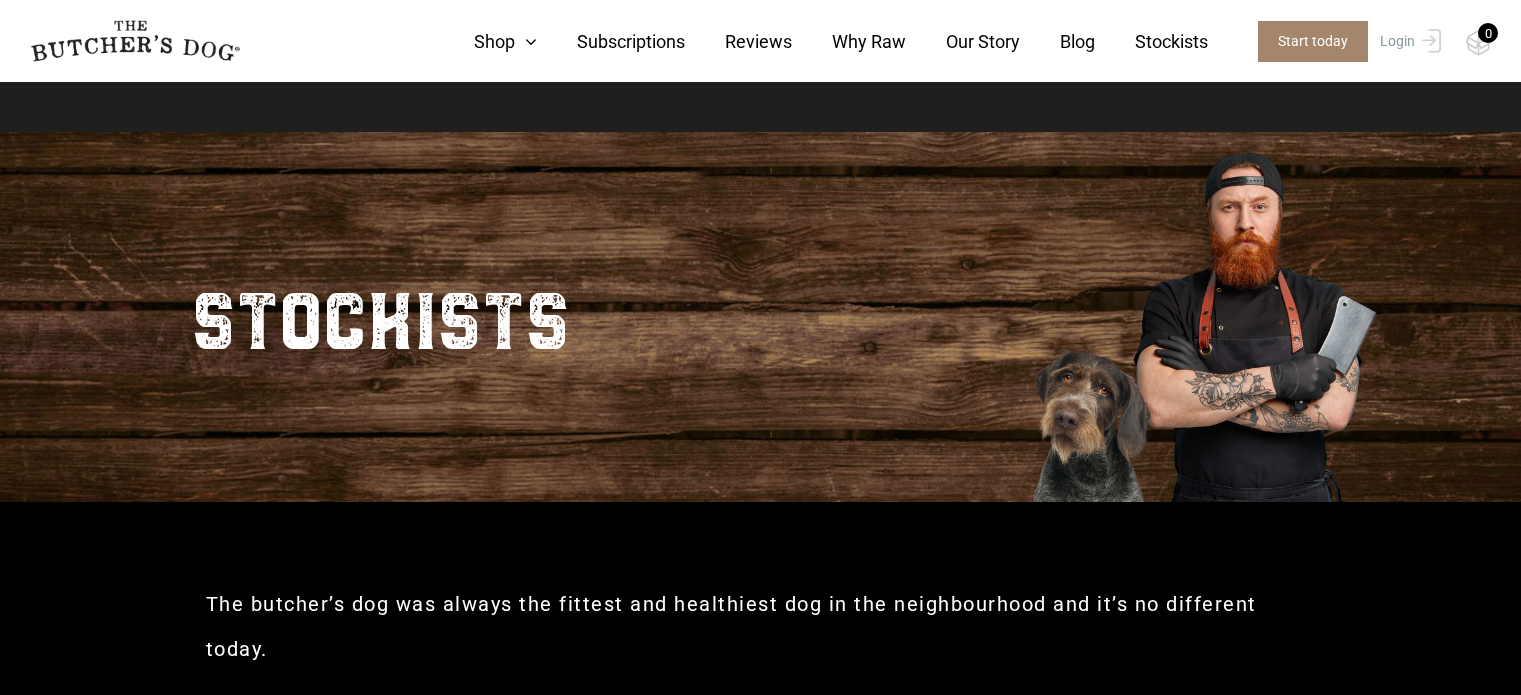 scroll, scrollTop: 444, scrollLeft: 0, axis: vertical 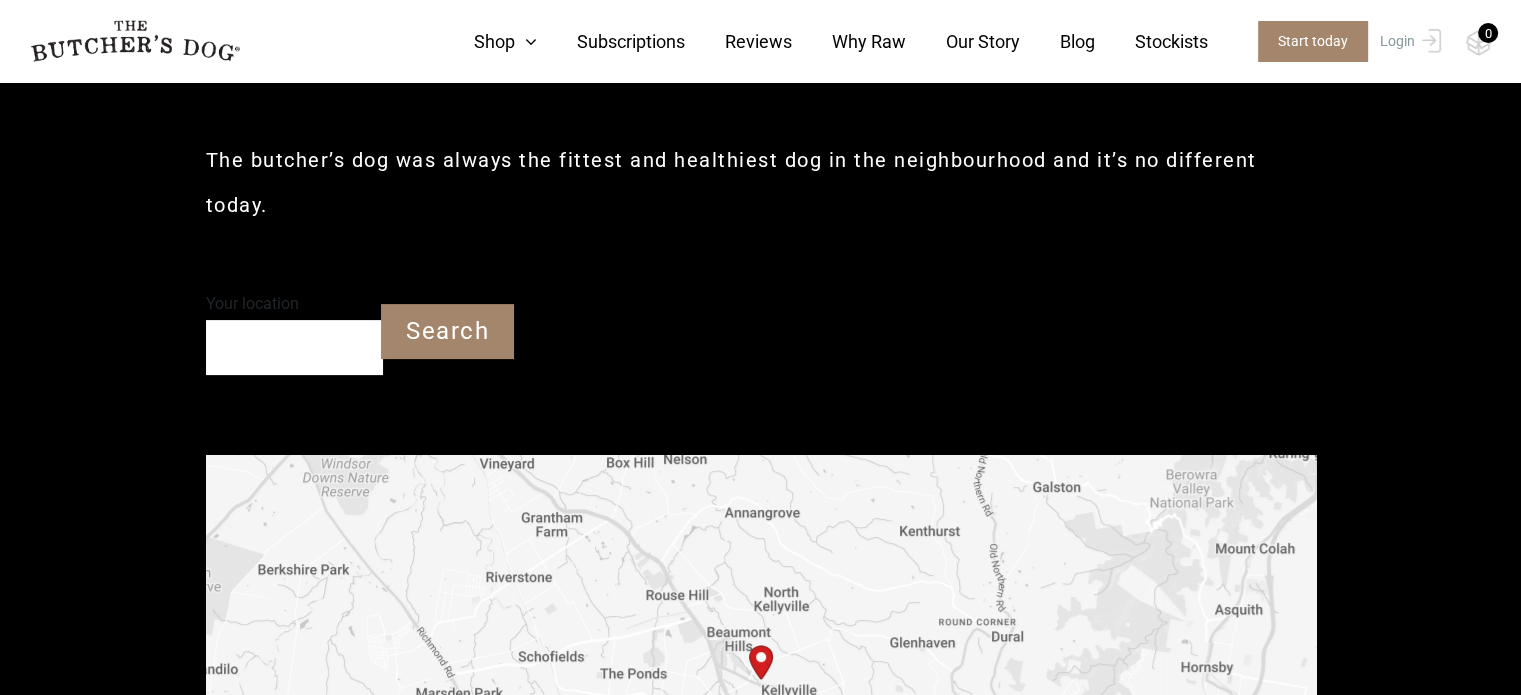 type on "2155" 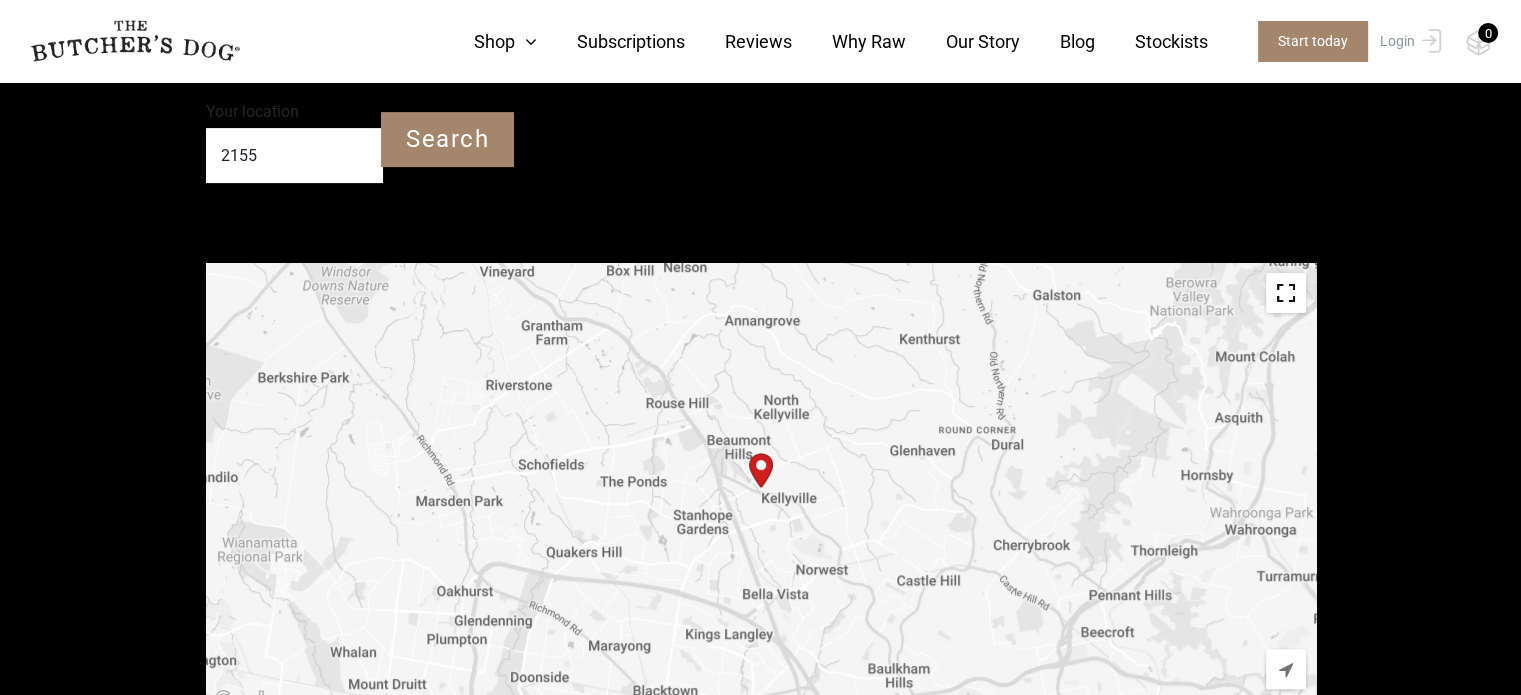 scroll, scrollTop: 652, scrollLeft: 0, axis: vertical 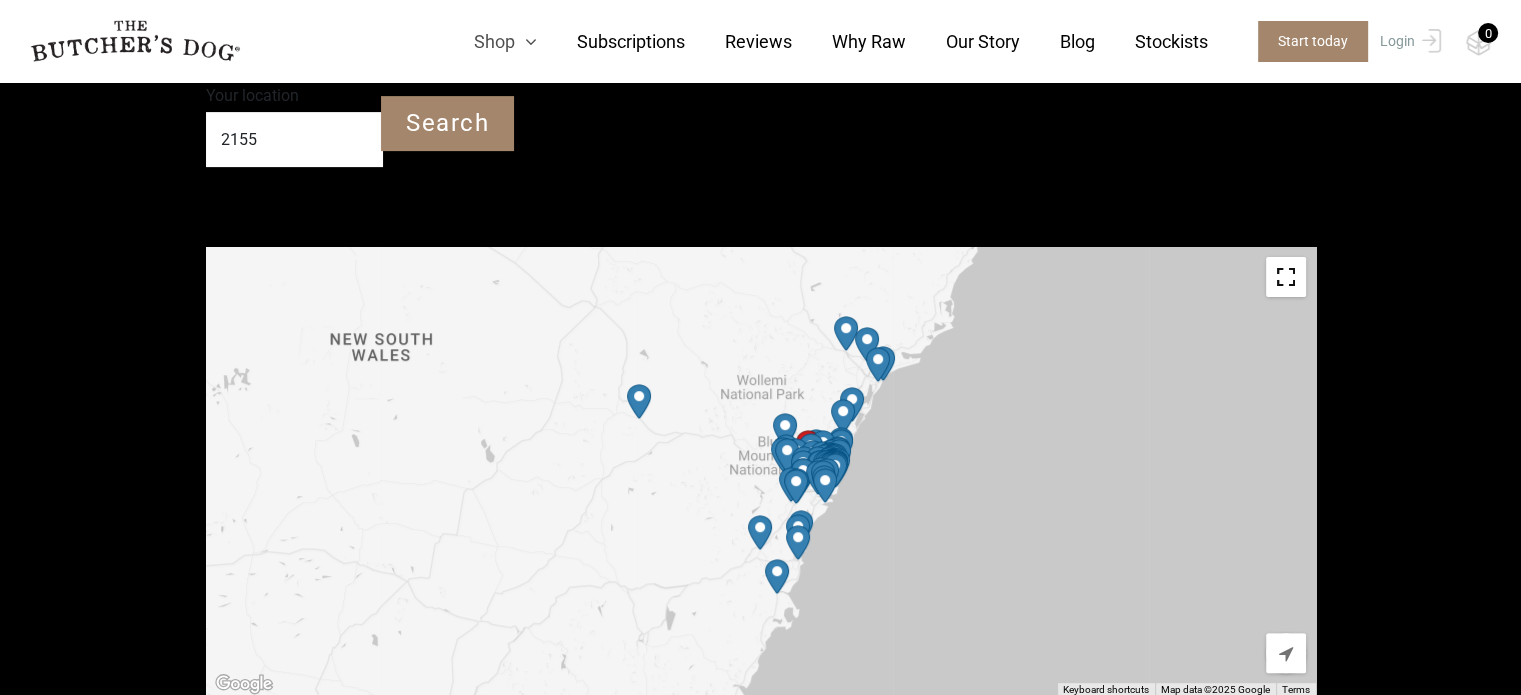click on "Shop" at bounding box center (485, 41) 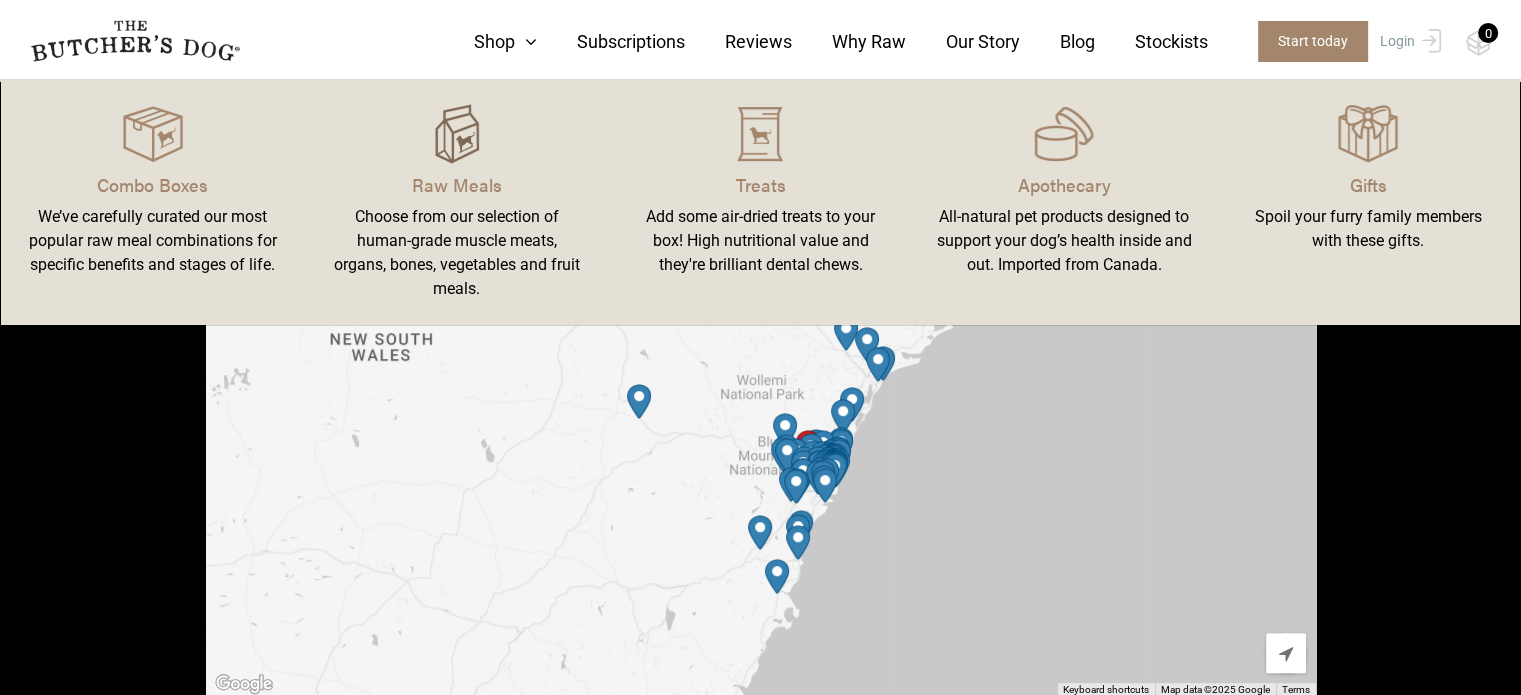 click at bounding box center (457, 134) 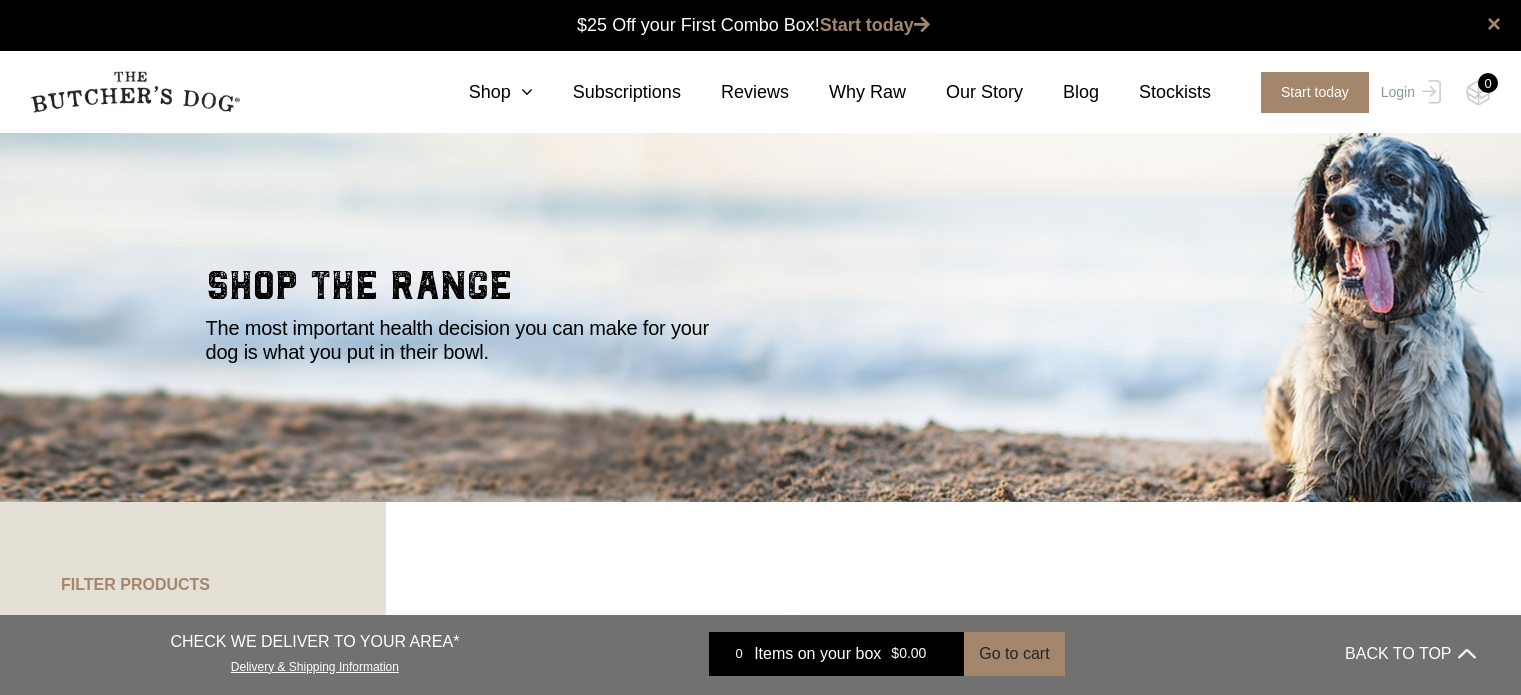 scroll, scrollTop: 0, scrollLeft: 0, axis: both 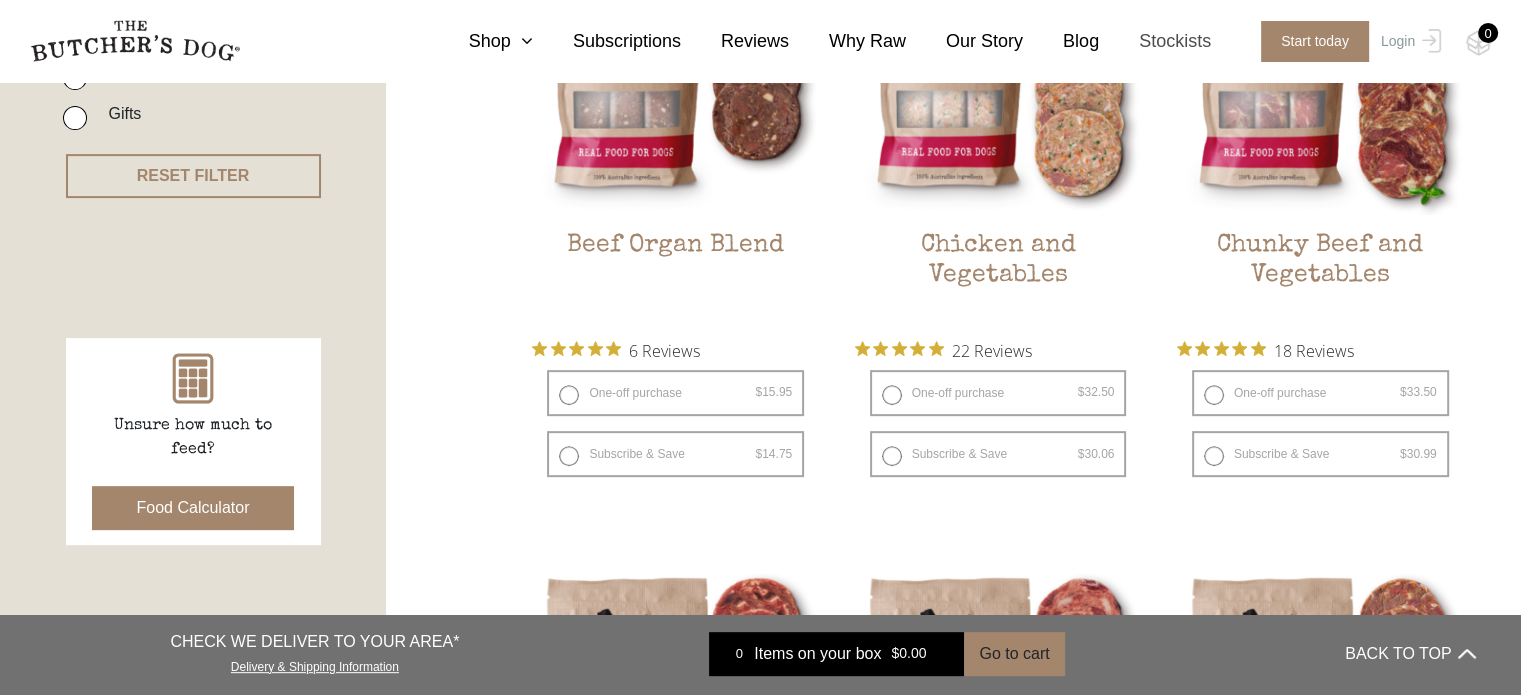 click on "Stockists" at bounding box center (1155, 41) 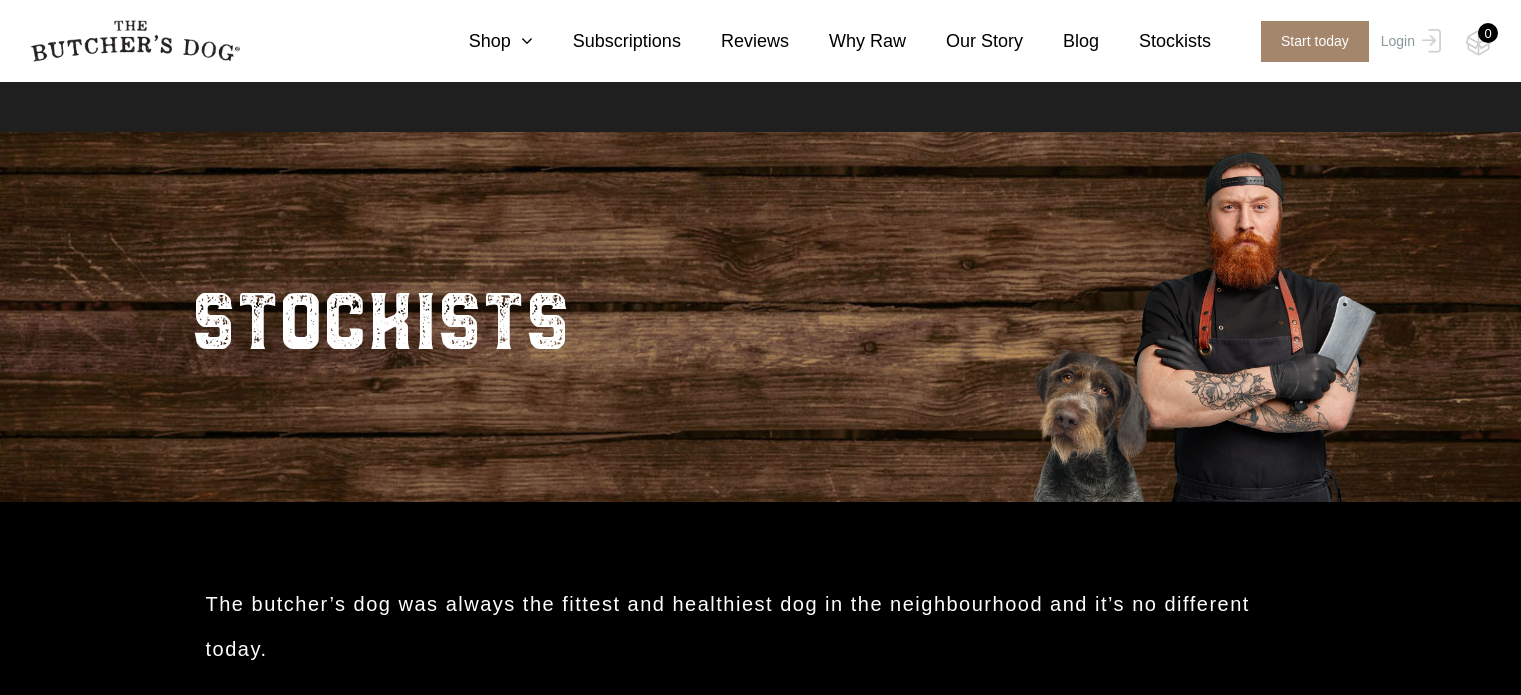 scroll, scrollTop: 444, scrollLeft: 0, axis: vertical 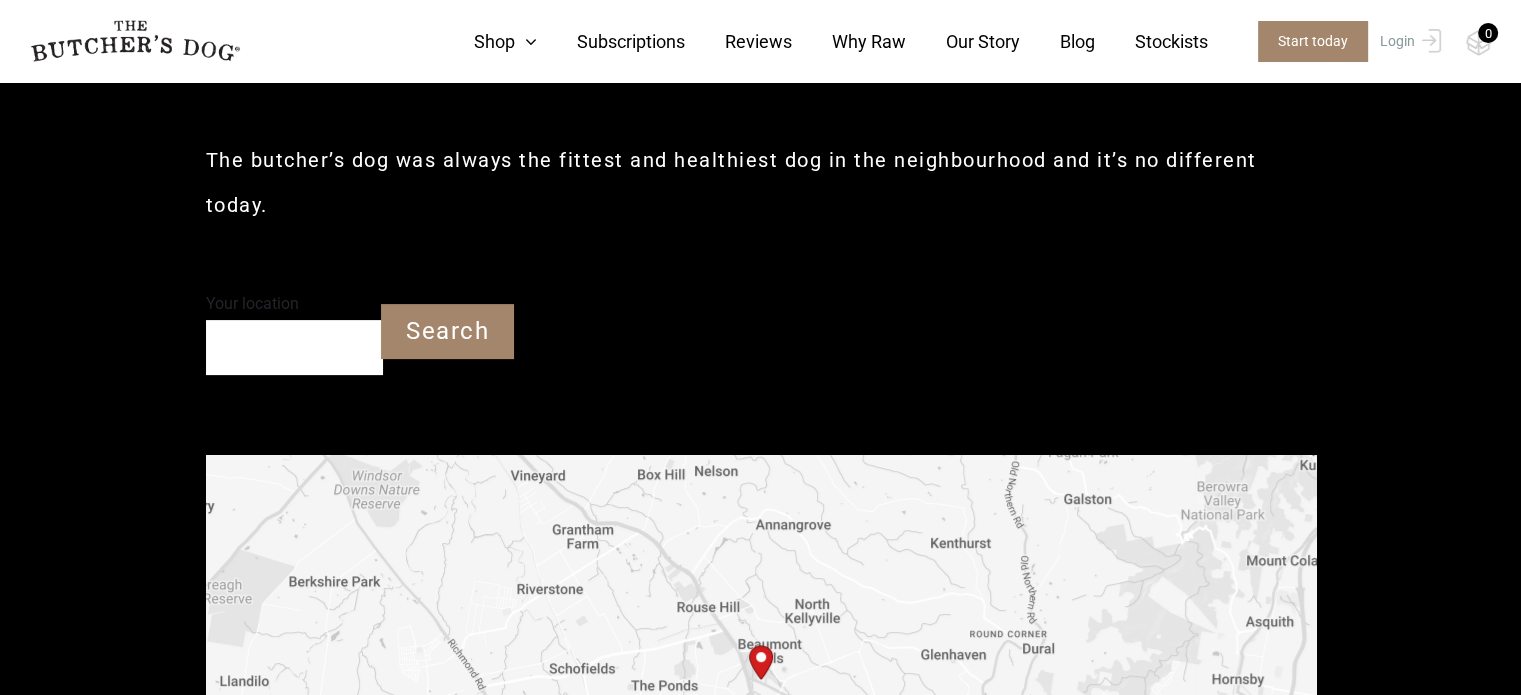 type on "2155" 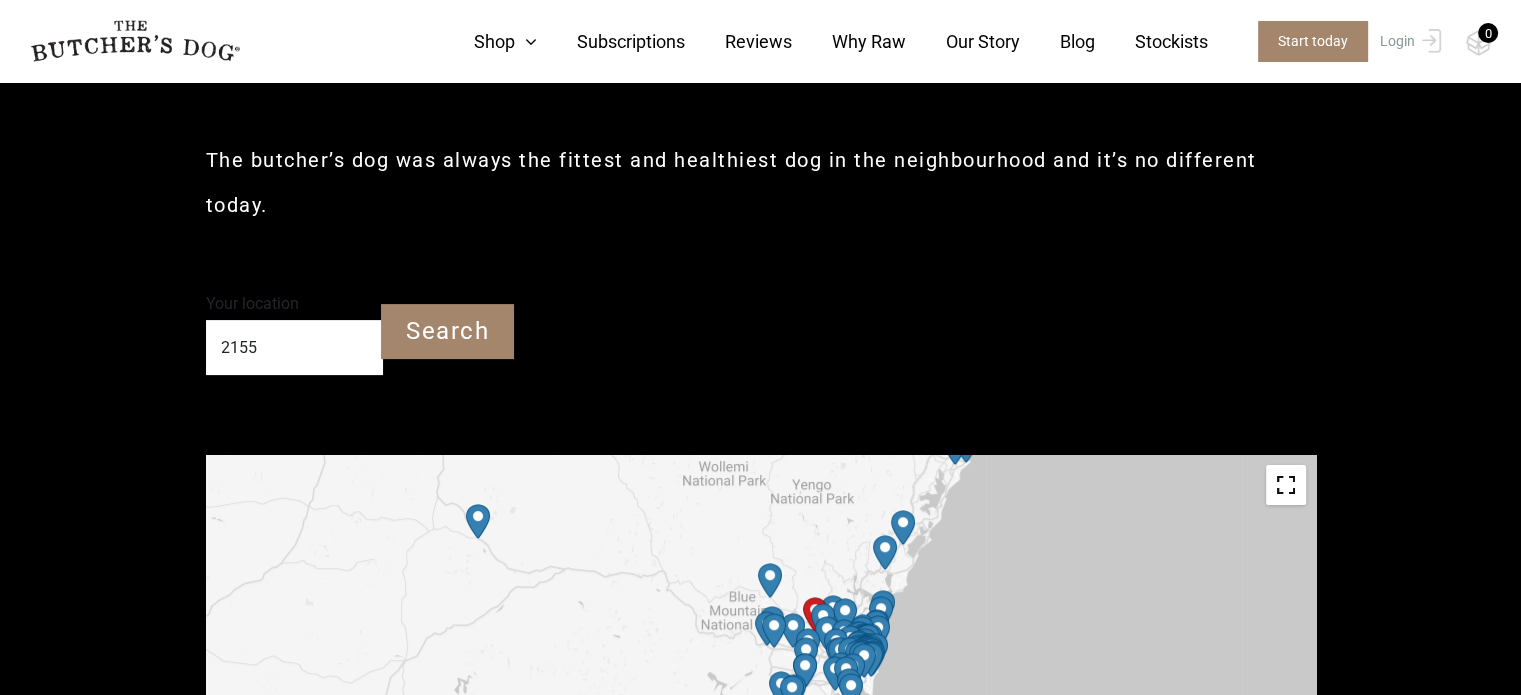 drag, startPoint x: 828, startPoint y: 610, endPoint x: 813, endPoint y: 448, distance: 162.69296 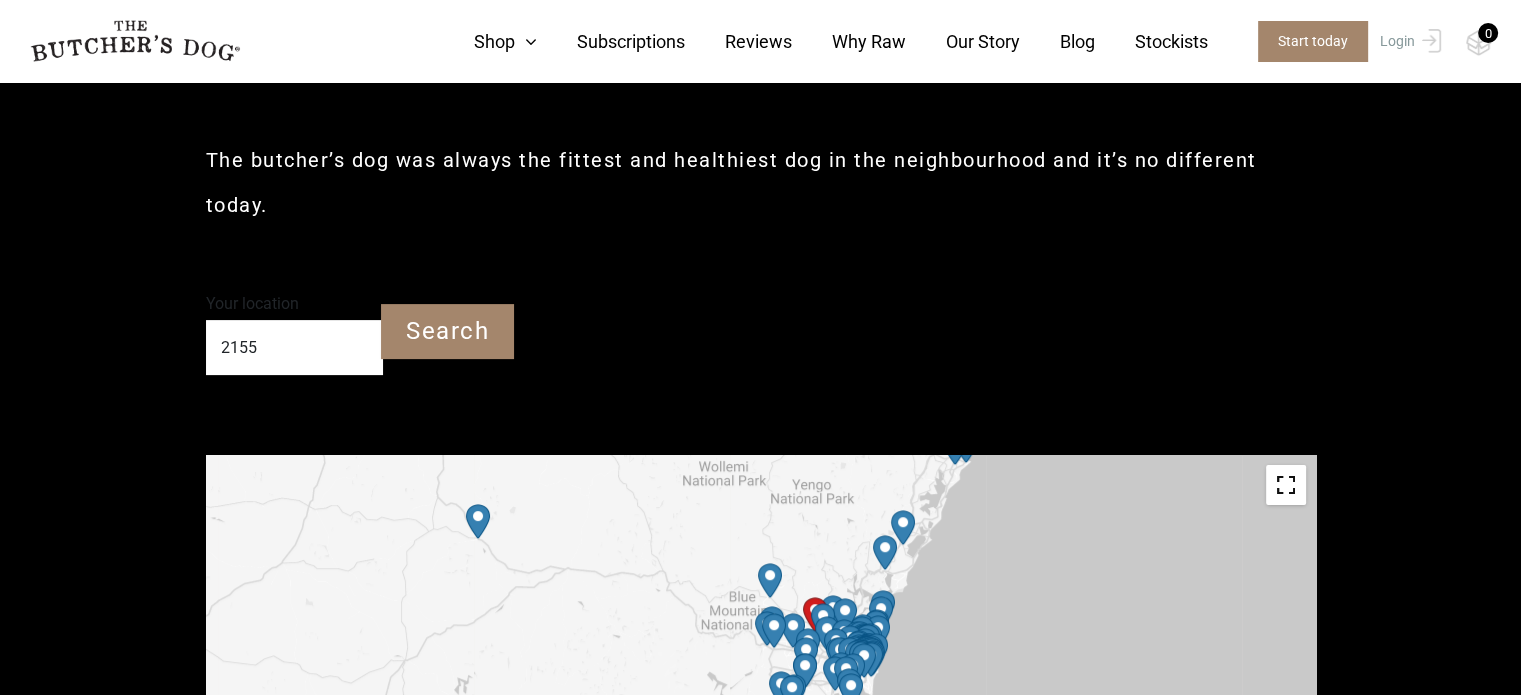 click on "Your location
[POSTAL_CODE]
Search
← Move left → Move right ↑ Move up ↓ Move down + Zoom in - Zoom out Home Jump left by 75% End Jump right by 75% Page Up Jump up by 75% Page Down Jump down by 75% To navigate, press the arrow keys.  Keyboard shortcuts Map Data Map data ©2025 Google Map data ©2025 Google 20 km  Click to toggle between metric and imperial units Terms Report a map error
Petbarn – Castle Hill
Homemaker Centre, Shop [NUMBER]/[NUMBER] [STREET]
Castle Hill  [POSTAL_CODE]
Australia
CALL :  [PHONE]
Get Directions
Dural Pet Superstore
[NUMBER]/[NUMBER] [STREET]
Dural [STATE] [POSTAL_CODE]
Australia
CALL :  [PHONE]
Get Directions
PetO Northmead
[NUMBER] [STREET]
Northmead [STATE] [POSTAL_CODE]" at bounding box center (761, 6054) 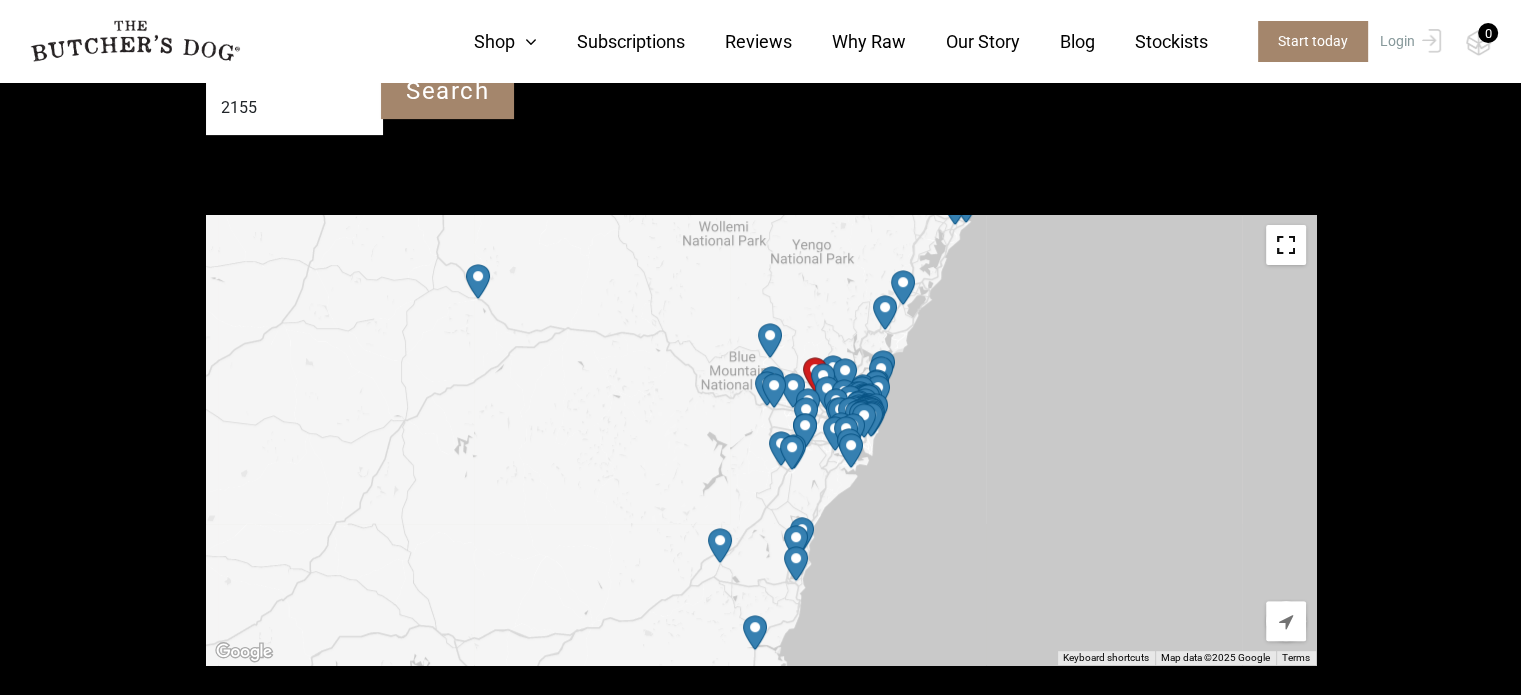 scroll, scrollTop: 712, scrollLeft: 0, axis: vertical 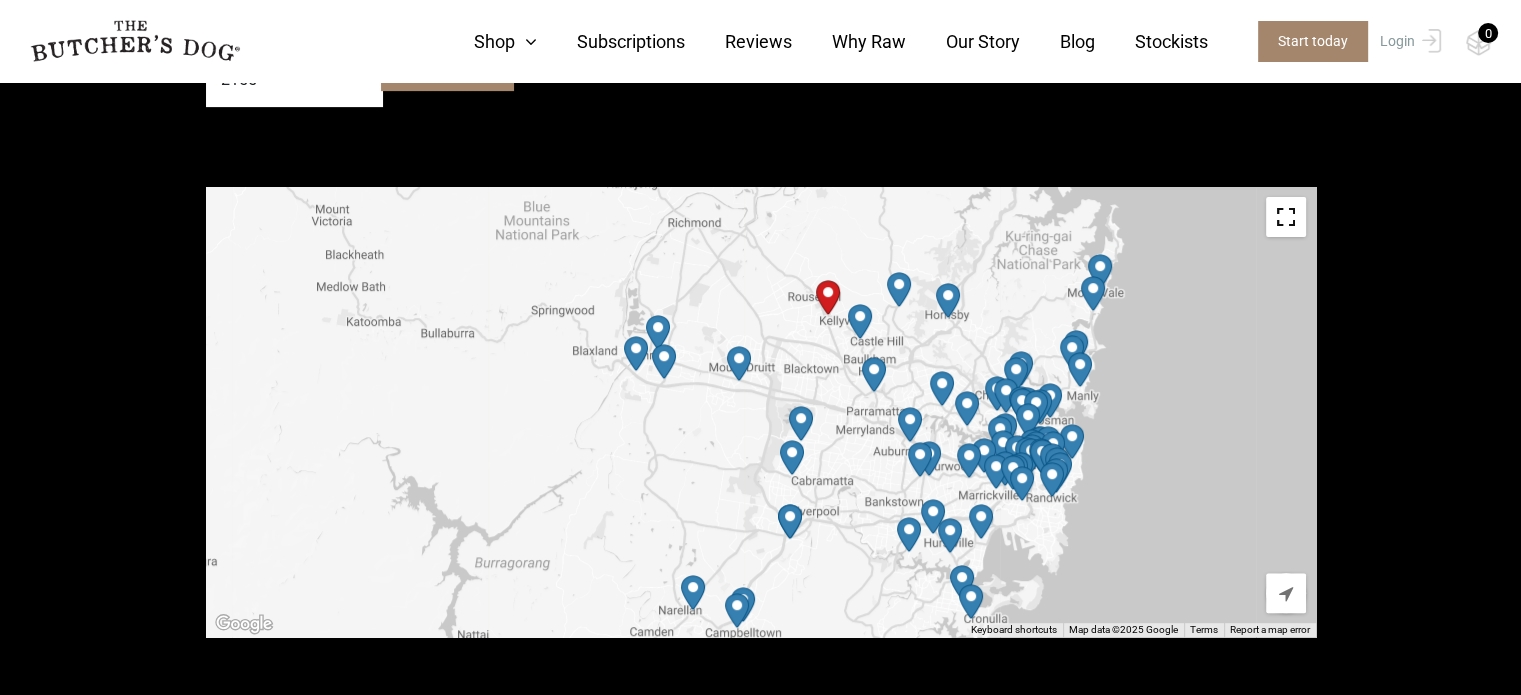 drag, startPoint x: 756, startPoint y: 301, endPoint x: 888, endPoint y: 256, distance: 139.45967 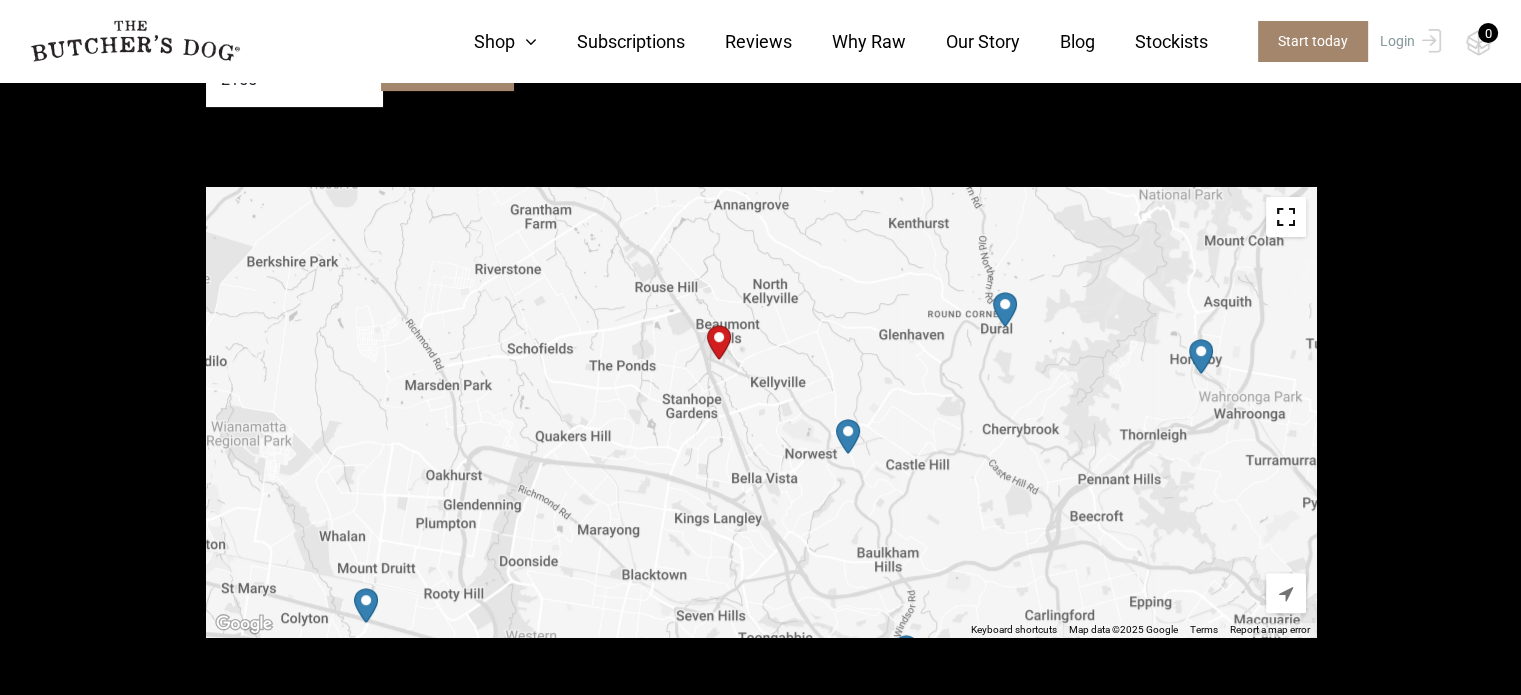 drag, startPoint x: 749, startPoint y: 414, endPoint x: 841, endPoint y: 277, distance: 165.02425 